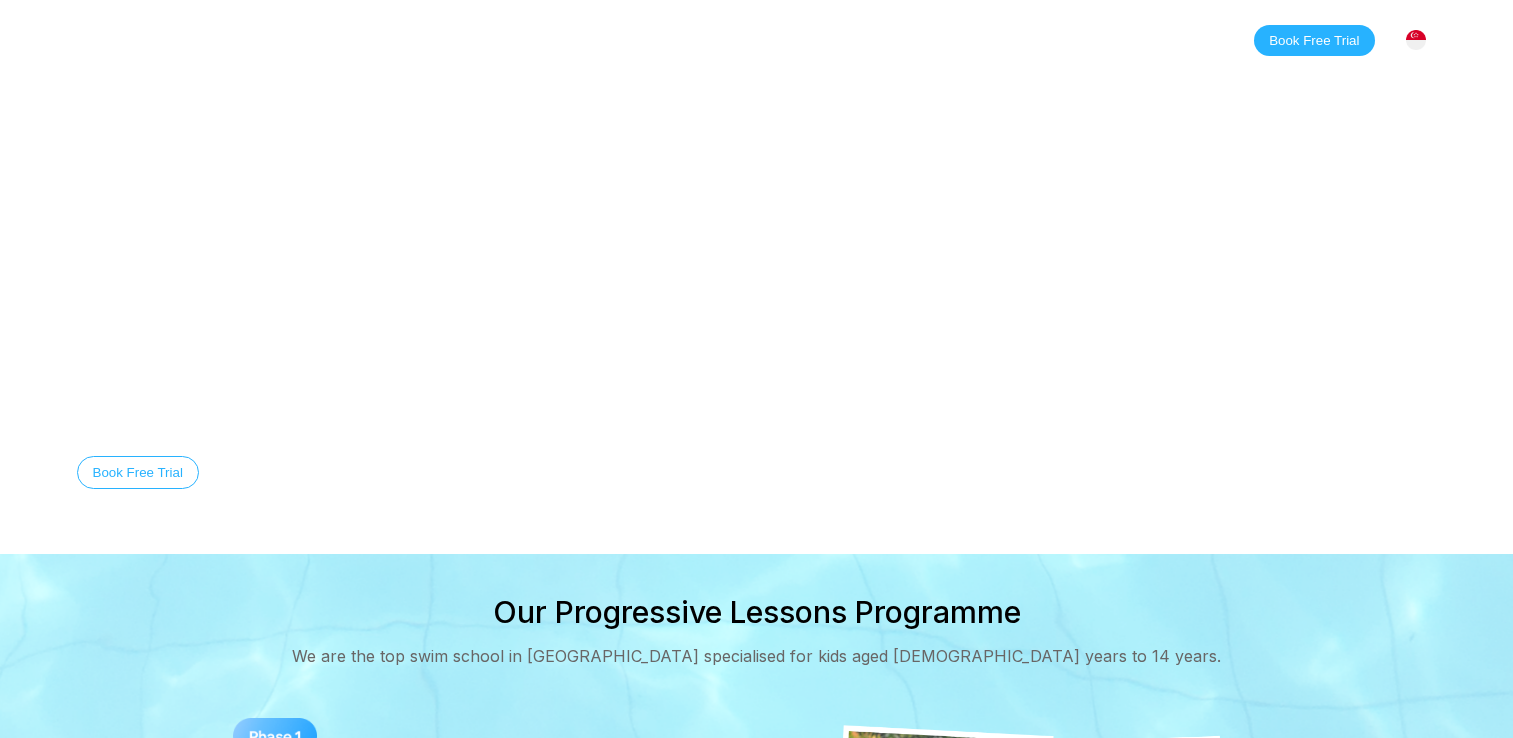 scroll, scrollTop: 0, scrollLeft: 0, axis: both 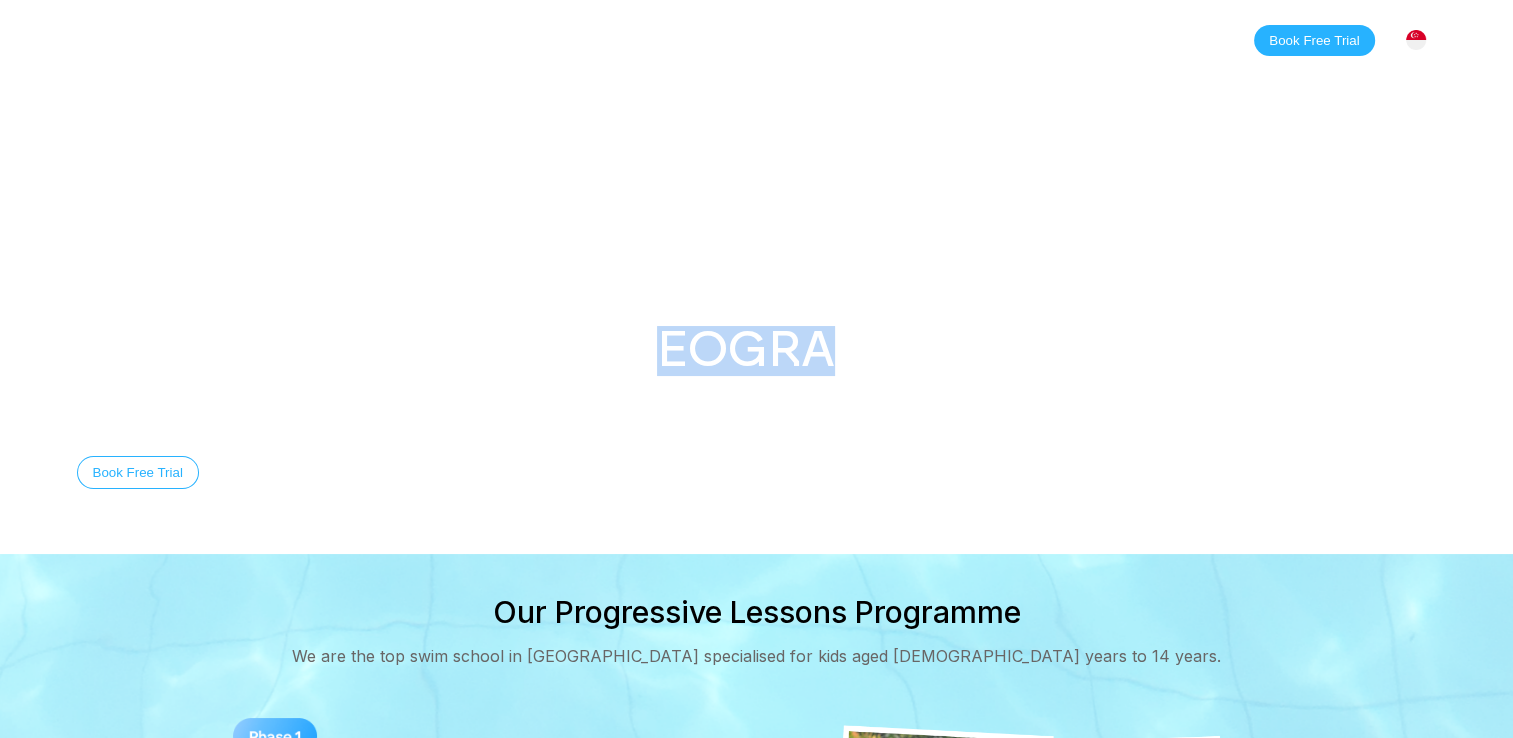 drag, startPoint x: 656, startPoint y: 342, endPoint x: 785, endPoint y: 342, distance: 129 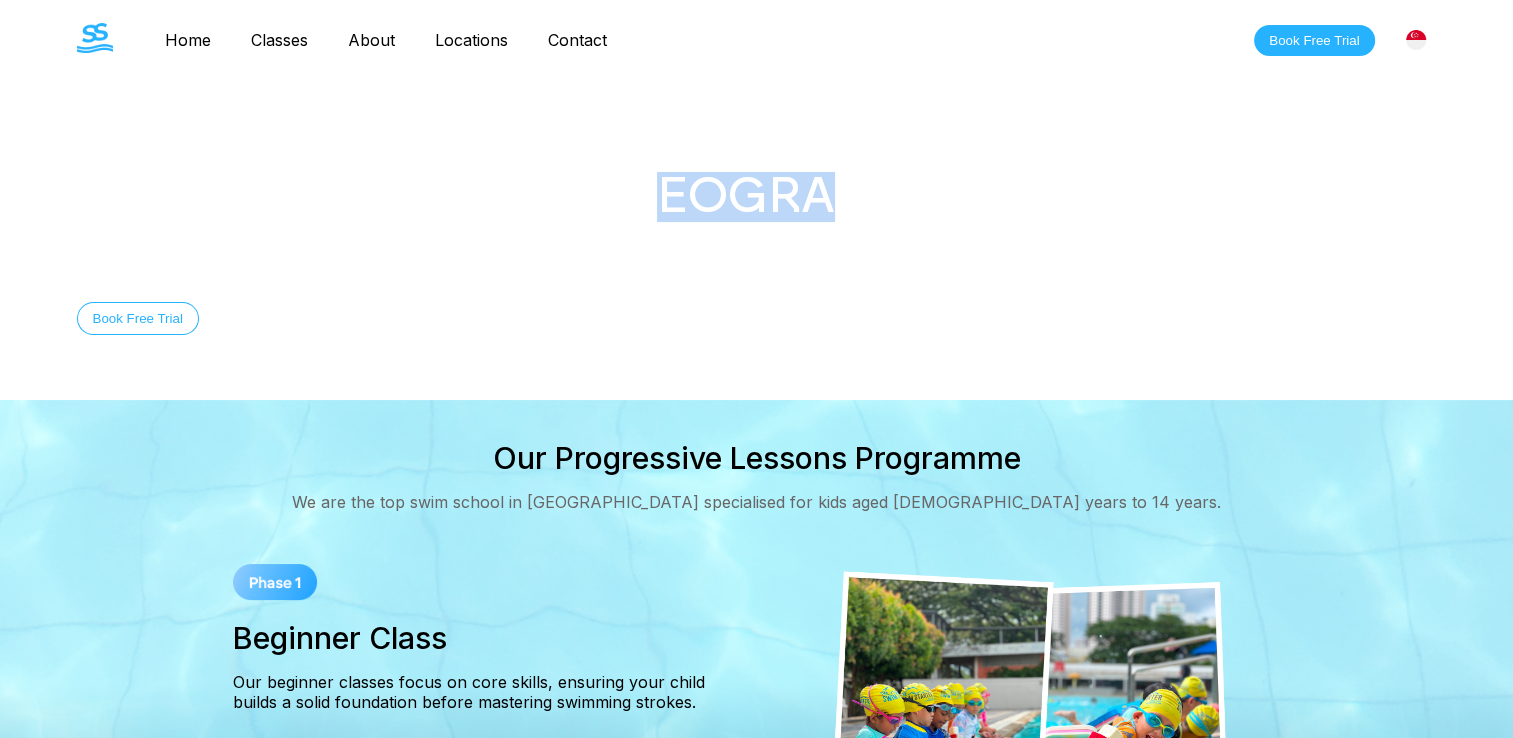 scroll, scrollTop: 400, scrollLeft: 0, axis: vertical 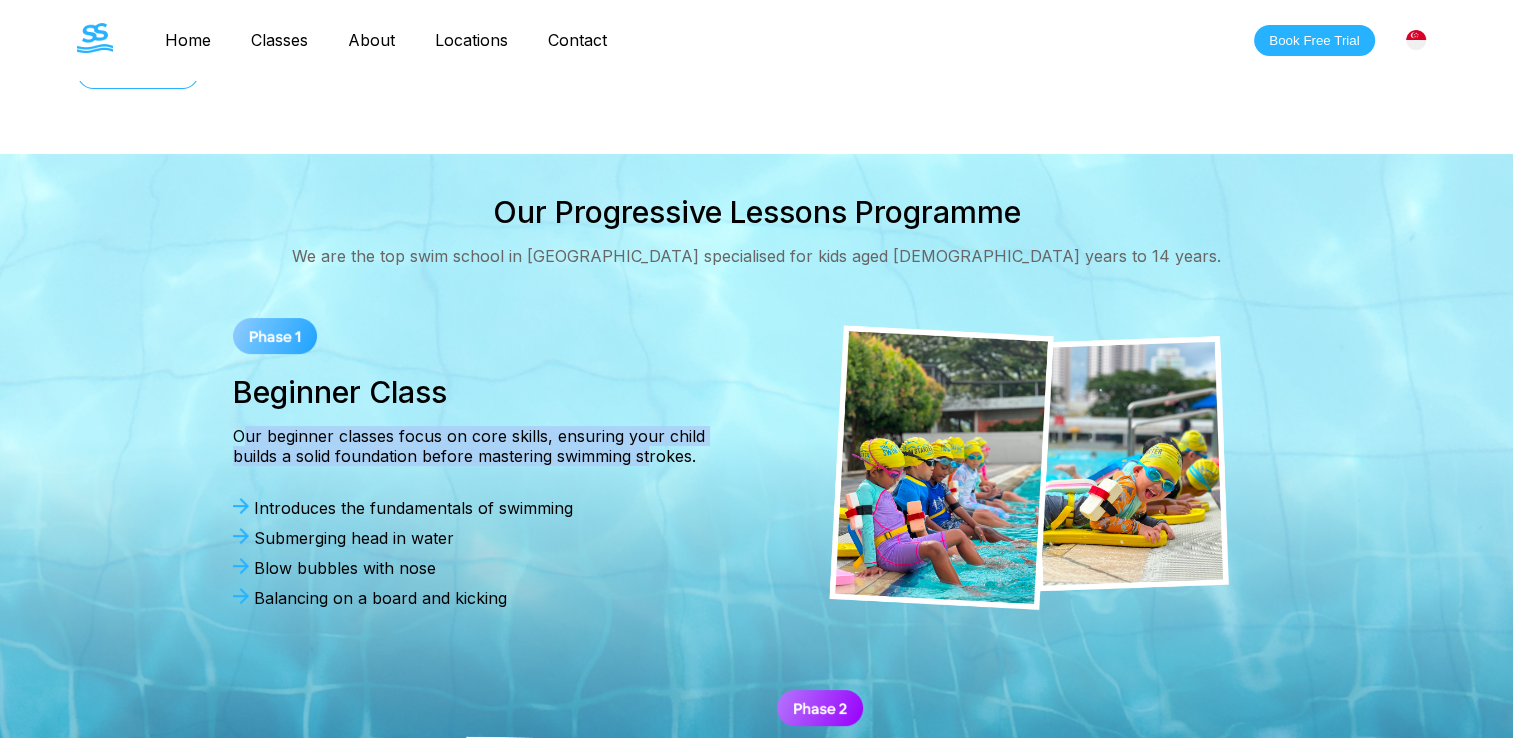 drag, startPoint x: 248, startPoint y: 438, endPoint x: 648, endPoint y: 477, distance: 401.89676 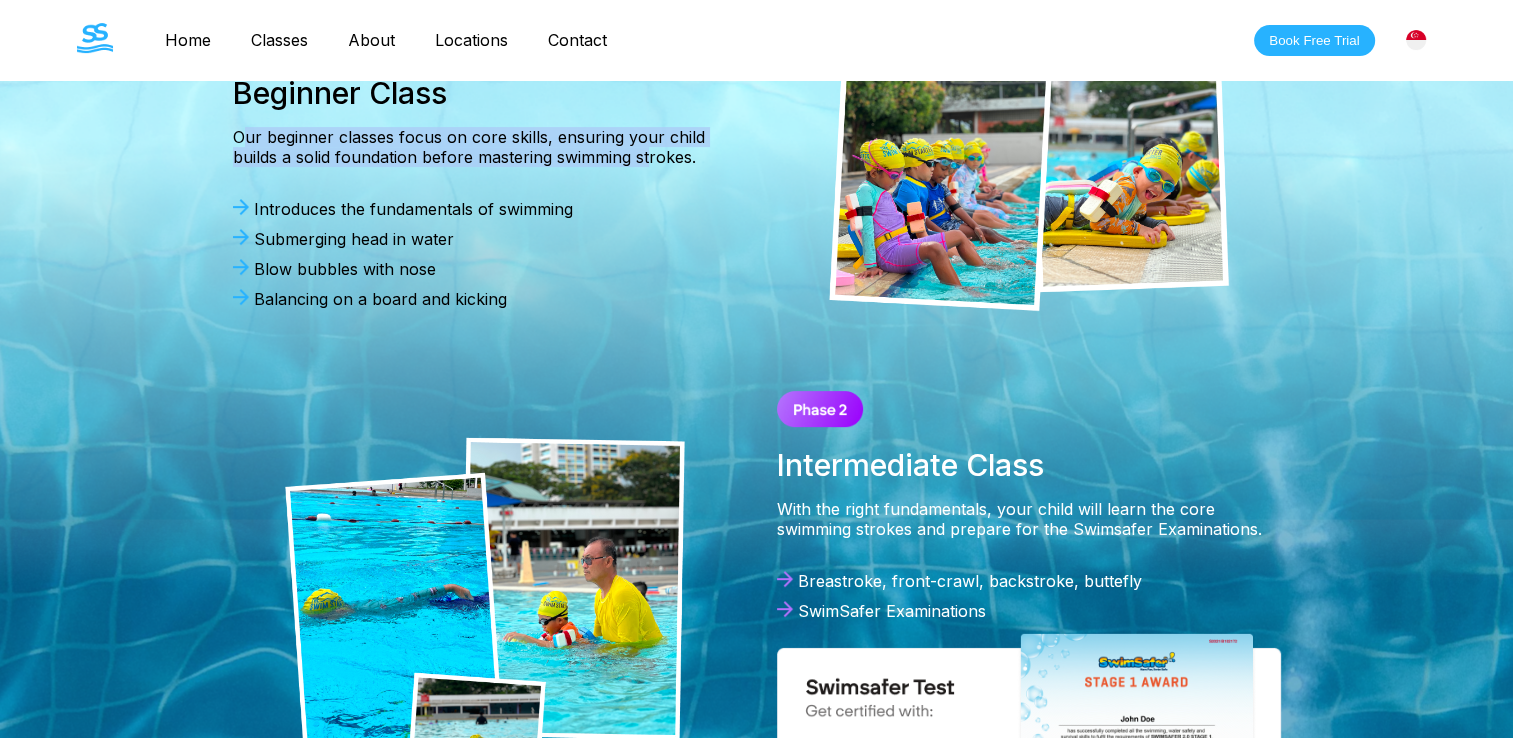 scroll, scrollTop: 700, scrollLeft: 0, axis: vertical 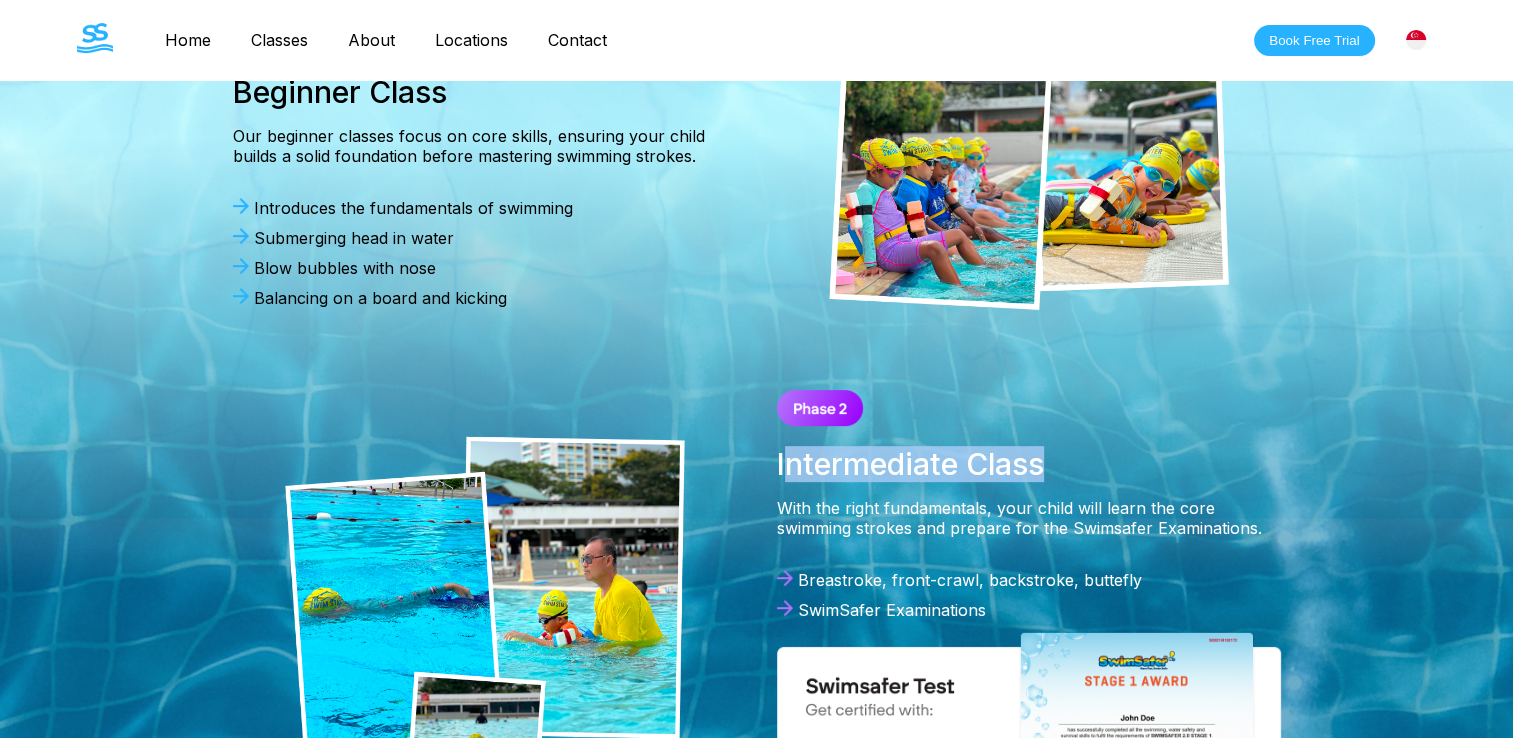 click on "Intermediate Class" at bounding box center [1029, 464] 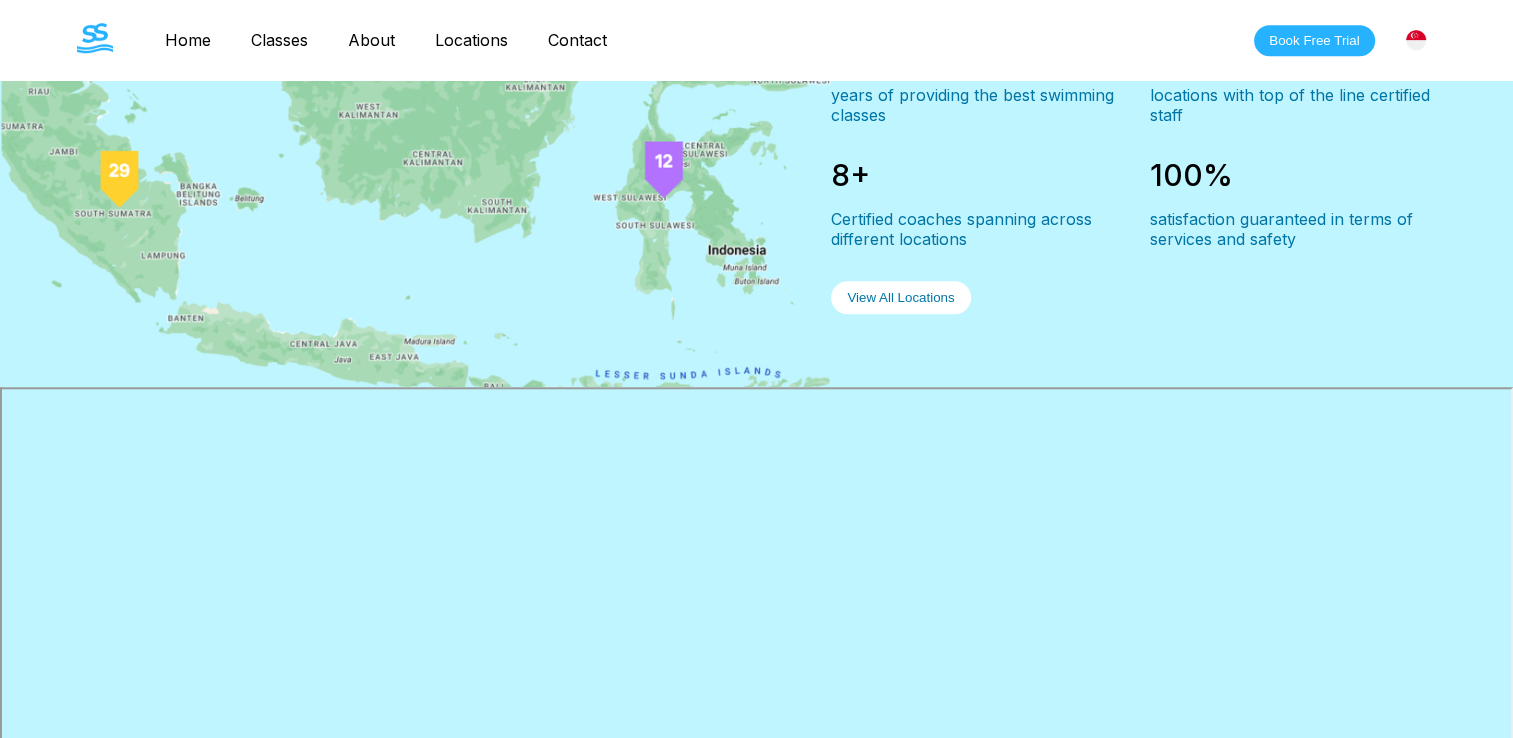scroll, scrollTop: 2100, scrollLeft: 0, axis: vertical 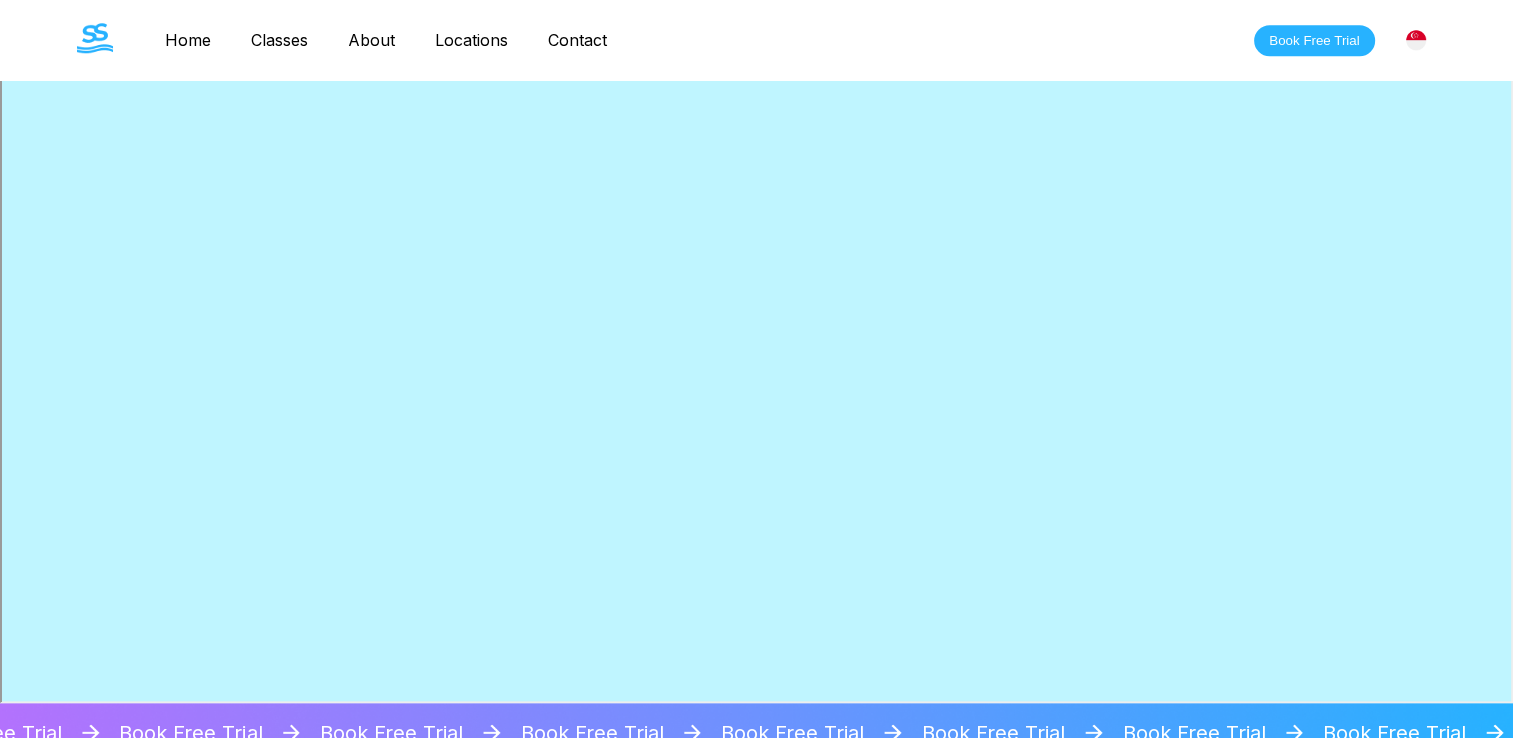 click on "Home Classes About Locations Contact Book Free Trial [GEOGRAPHIC_DATA] ☰" at bounding box center [757, 40] 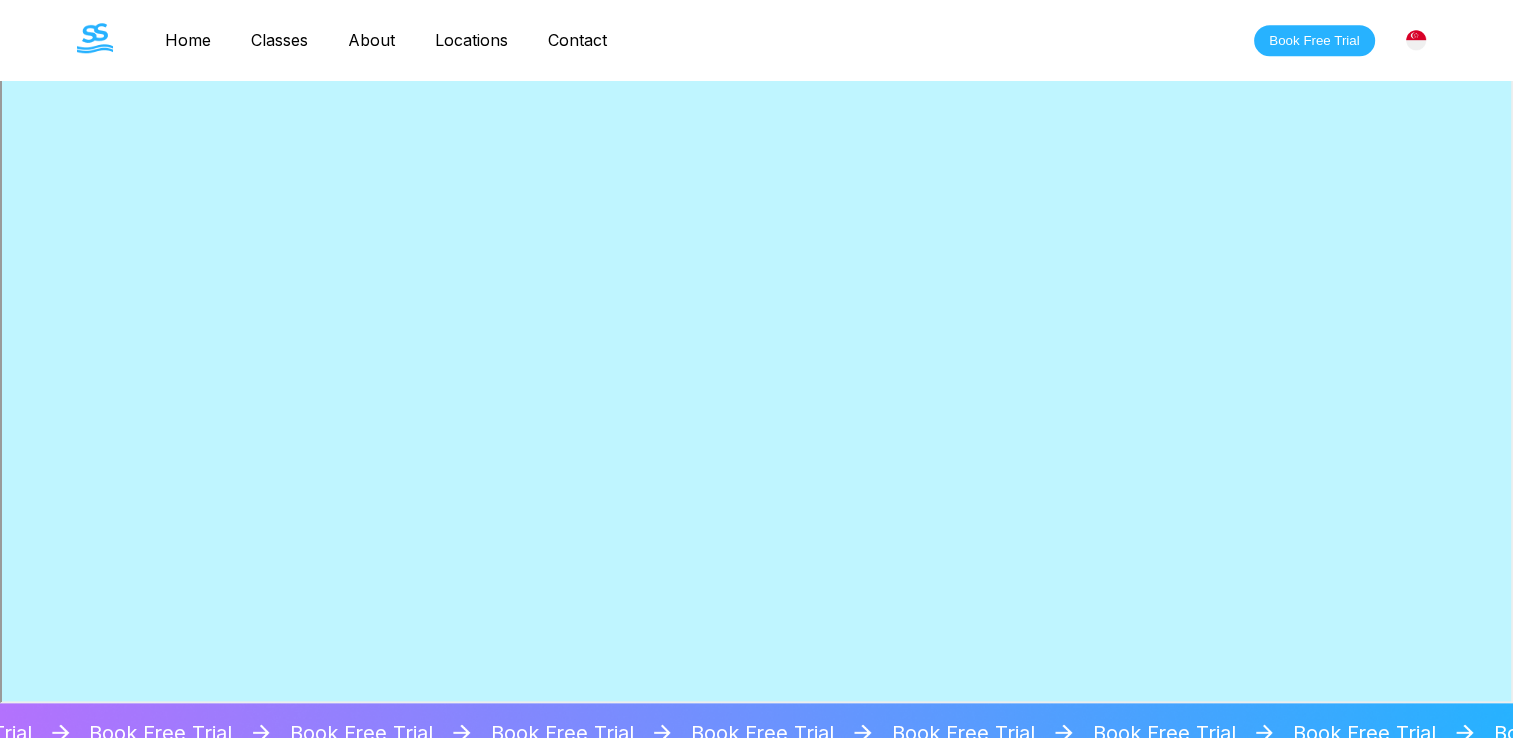 click on "Classes" at bounding box center [279, 40] 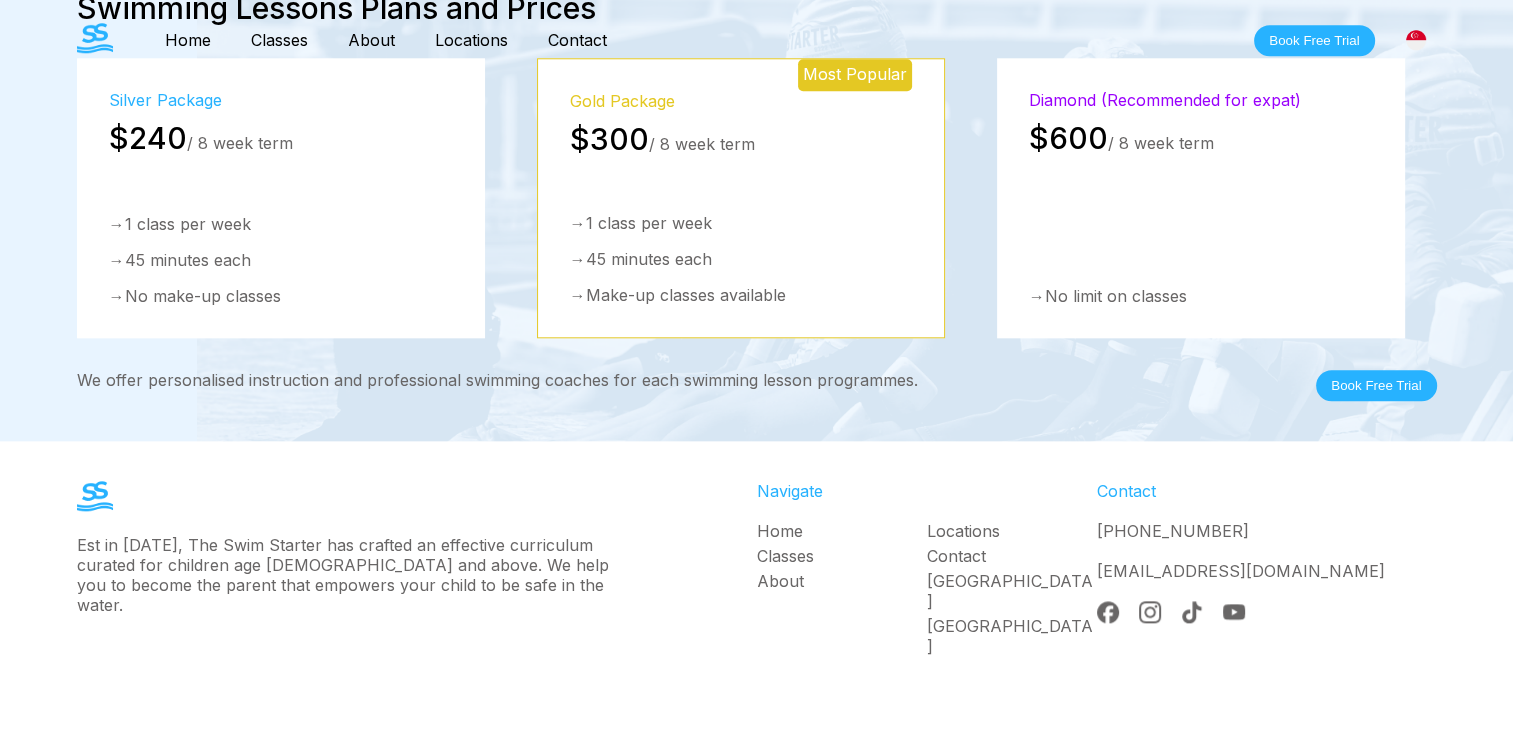 scroll, scrollTop: 0, scrollLeft: 0, axis: both 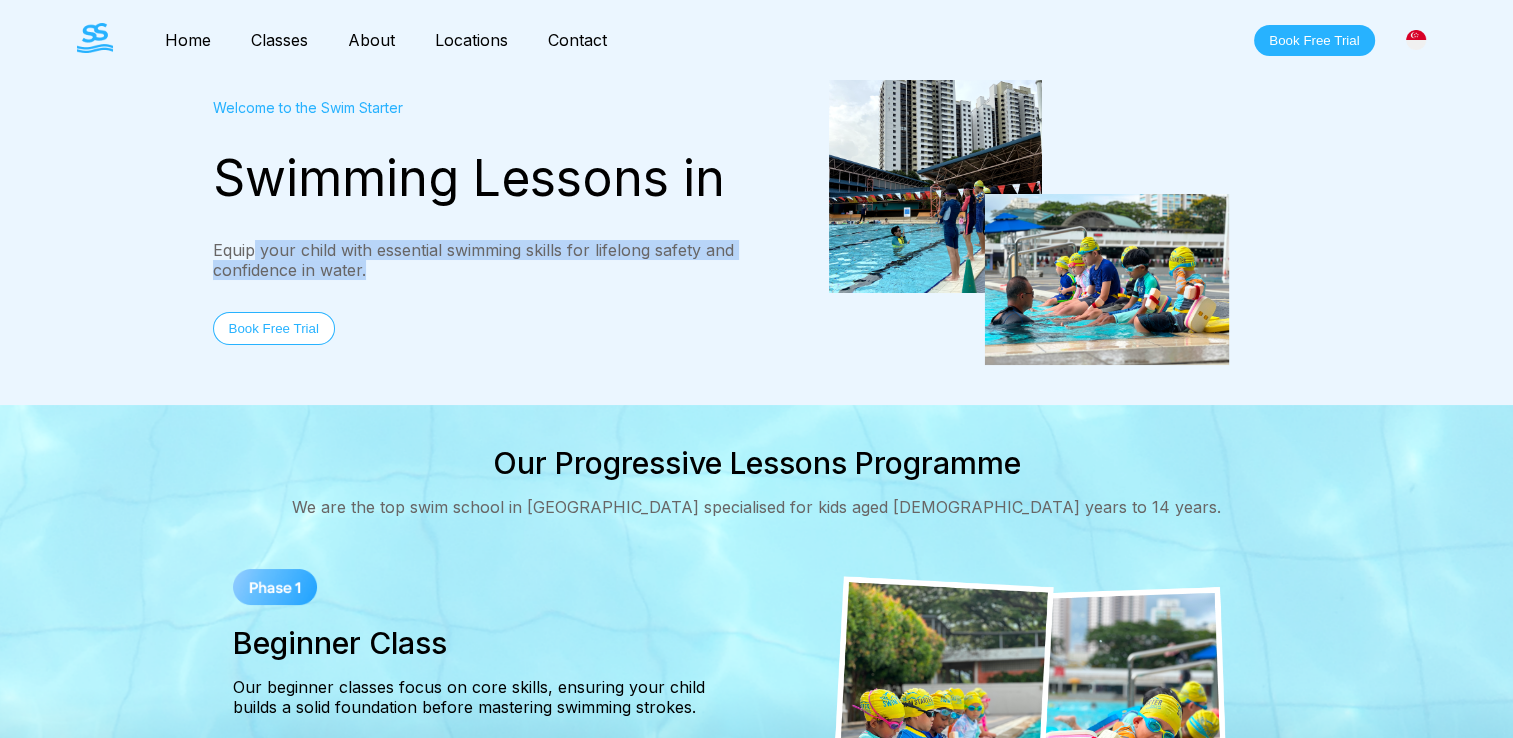 drag, startPoint x: 252, startPoint y: 246, endPoint x: 389, endPoint y: 269, distance: 138.91724 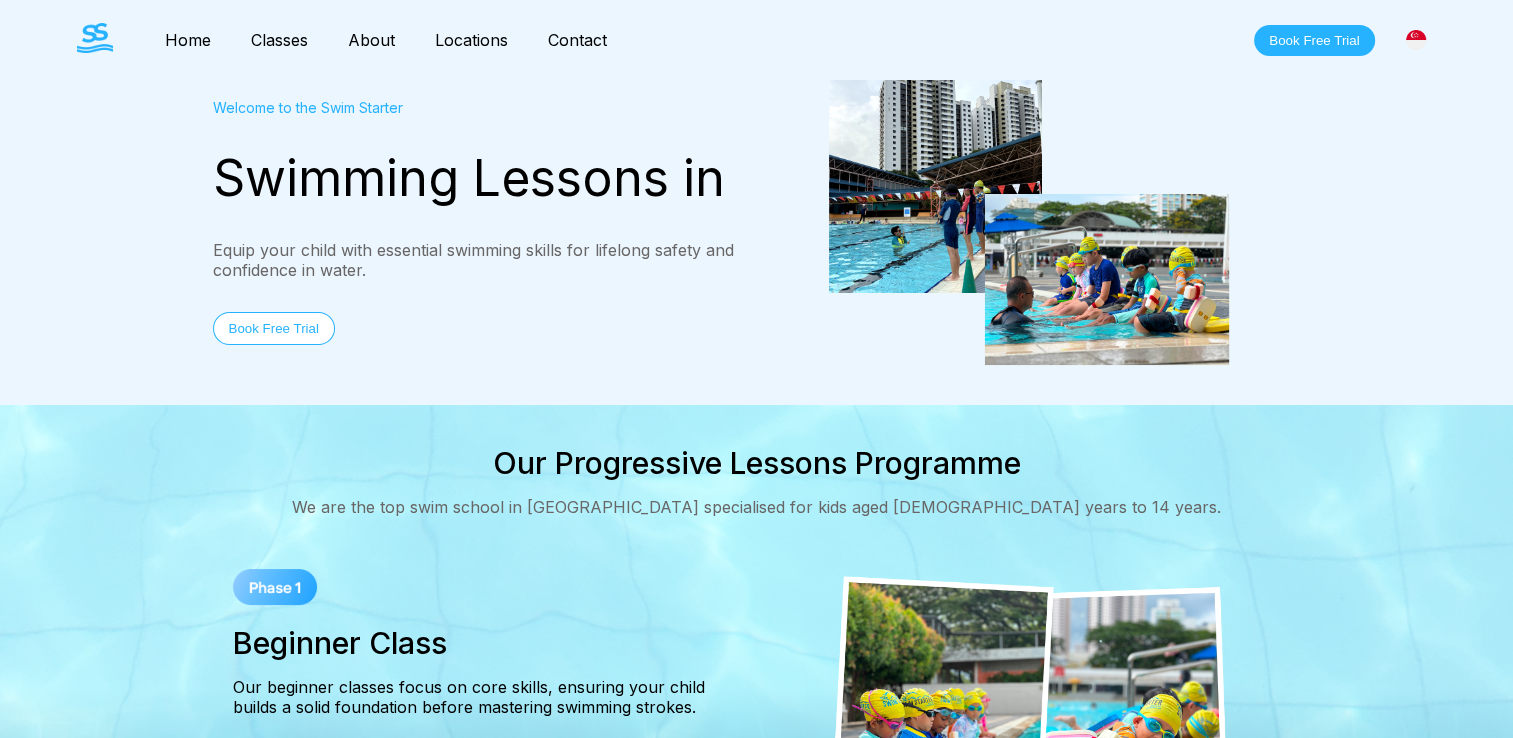 click on "Welcome to the Swim Starter Swimming Lessons in Equip your child with essential swimming skills for lifelong safety and confidence in water. Book Free Trial" at bounding box center (485, 222) 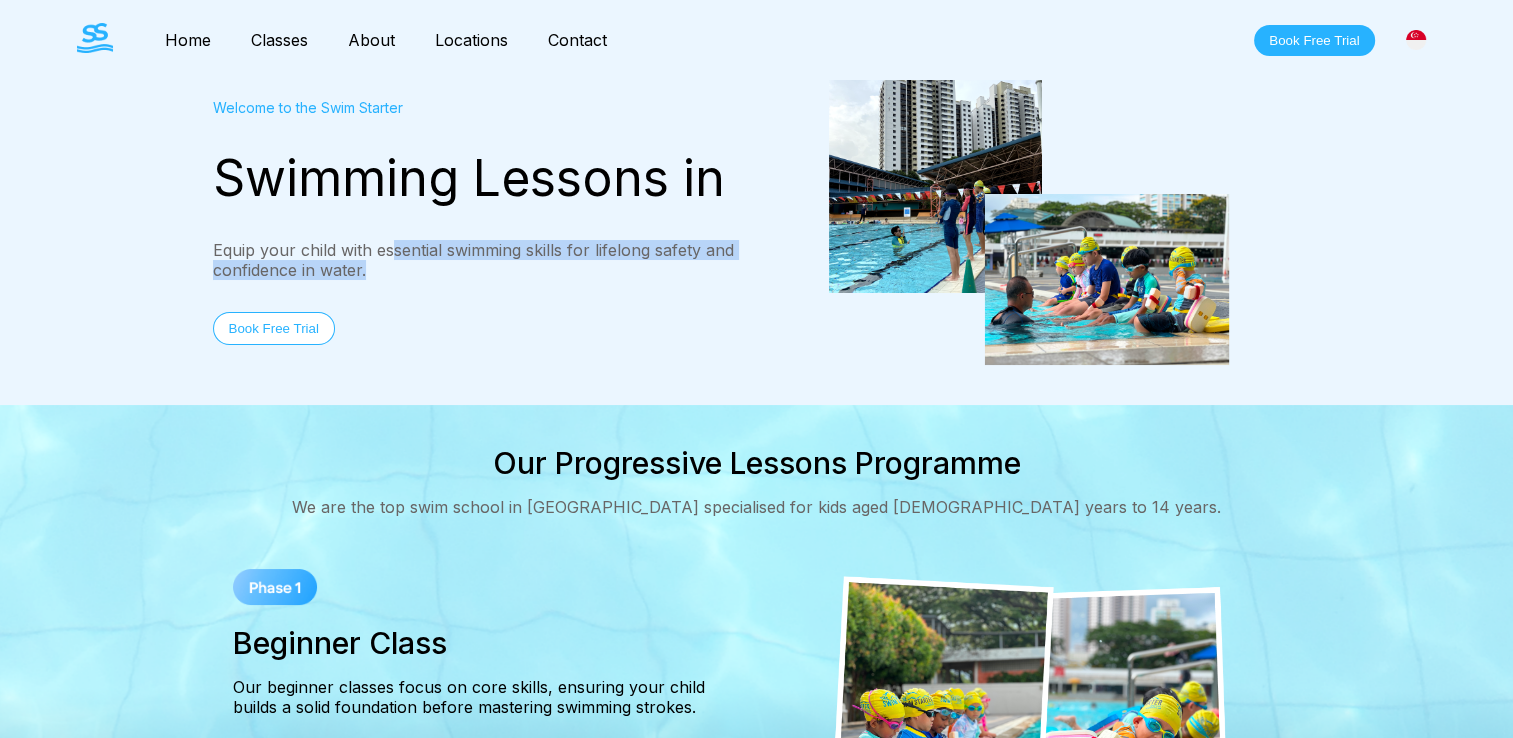 drag, startPoint x: 392, startPoint y: 254, endPoint x: 533, endPoint y: 261, distance: 141.17365 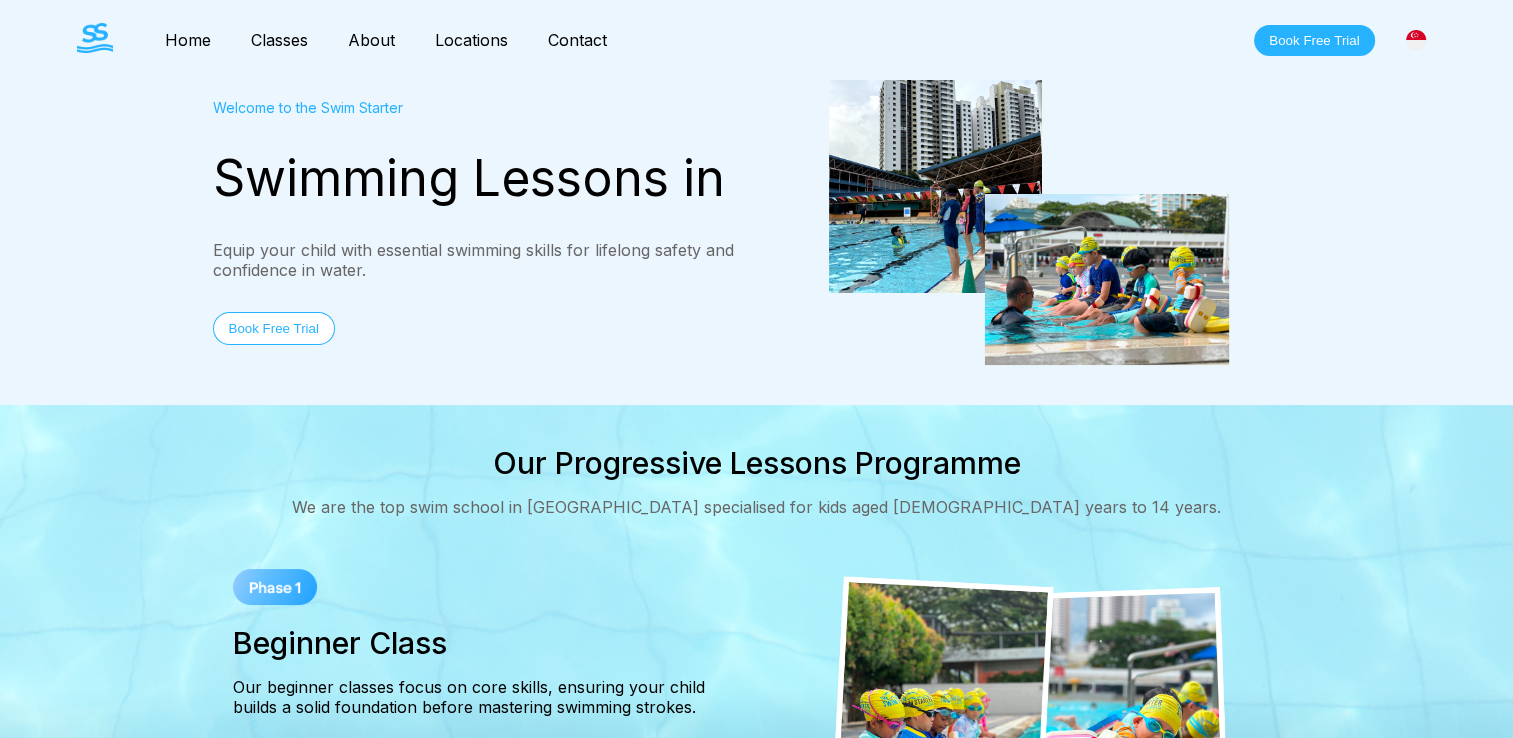 click on "Welcome to the Swim Starter Swimming Lessons in Equip your child with essential swimming skills for lifelong safety and confidence in water. Book Free Trial" at bounding box center [485, 222] 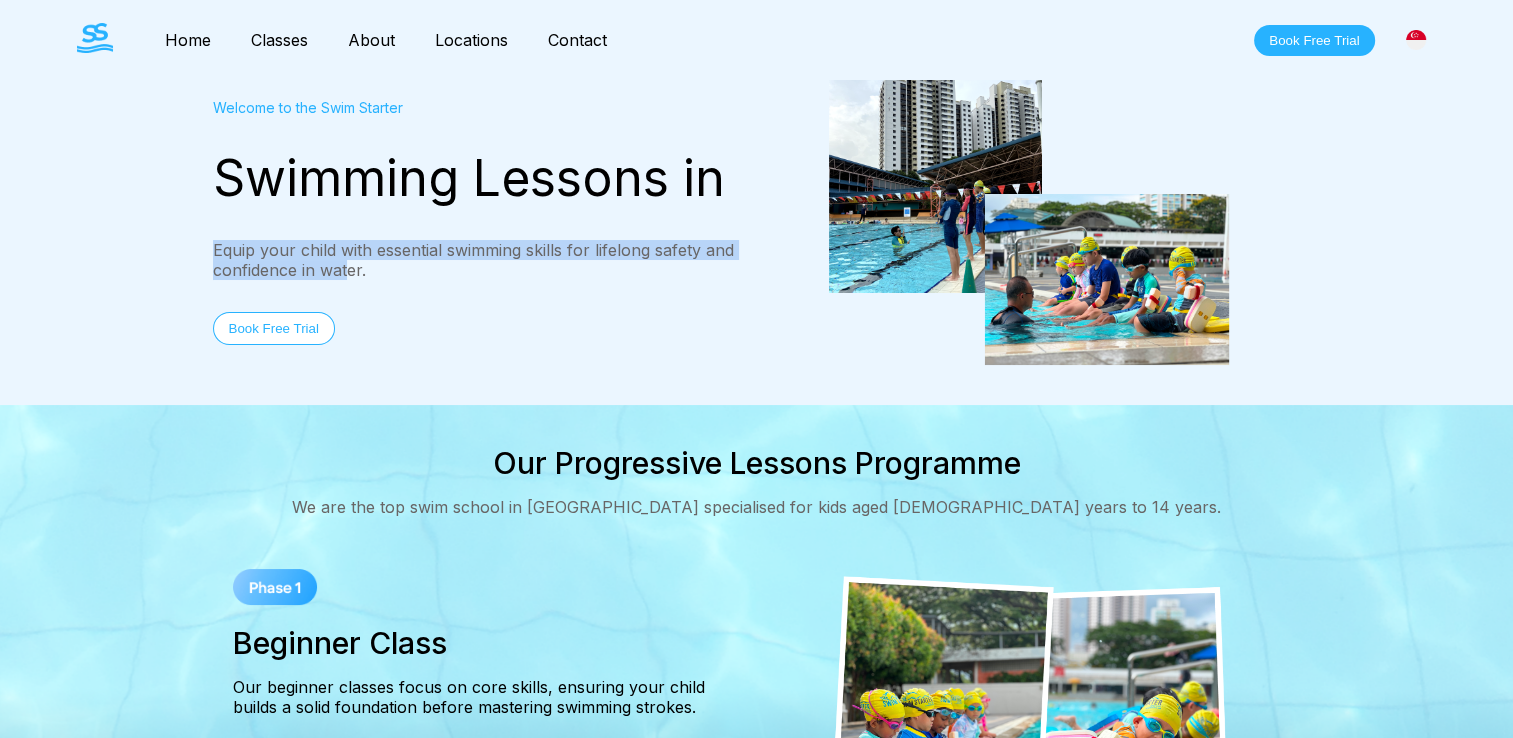drag, startPoint x: 213, startPoint y: 250, endPoint x: 348, endPoint y: 270, distance: 136.47343 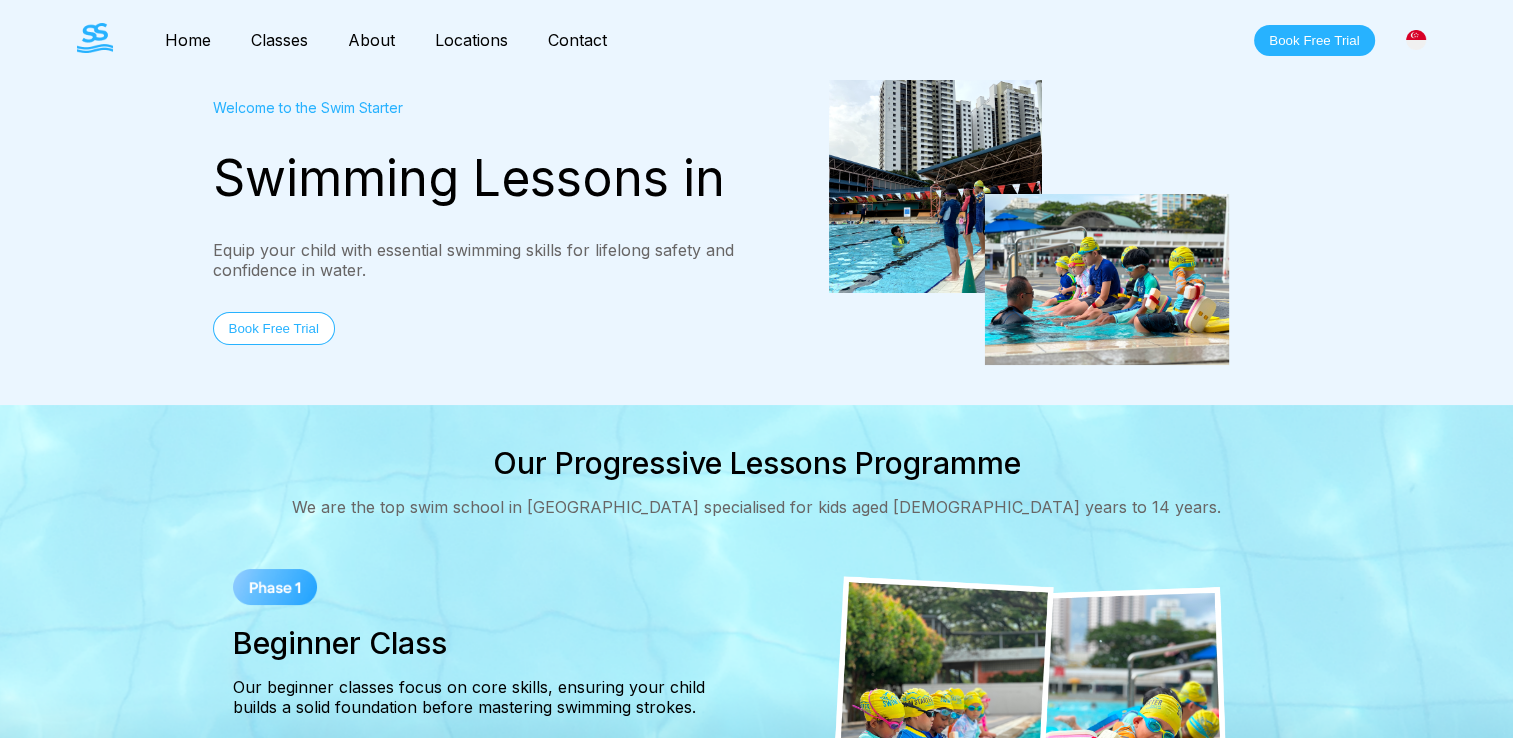 click on "Welcome to the Swim Starter" at bounding box center [485, 107] 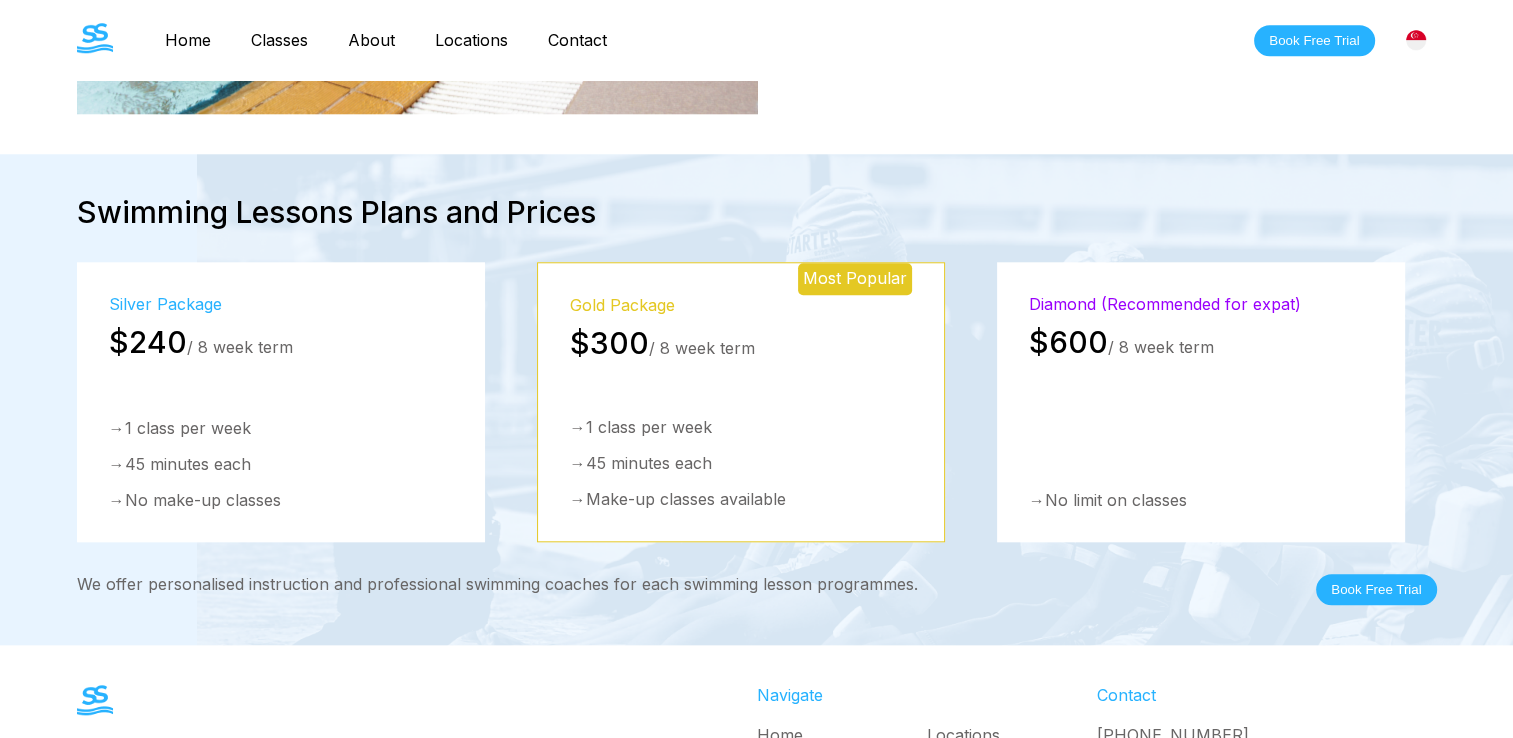 scroll, scrollTop: 1900, scrollLeft: 0, axis: vertical 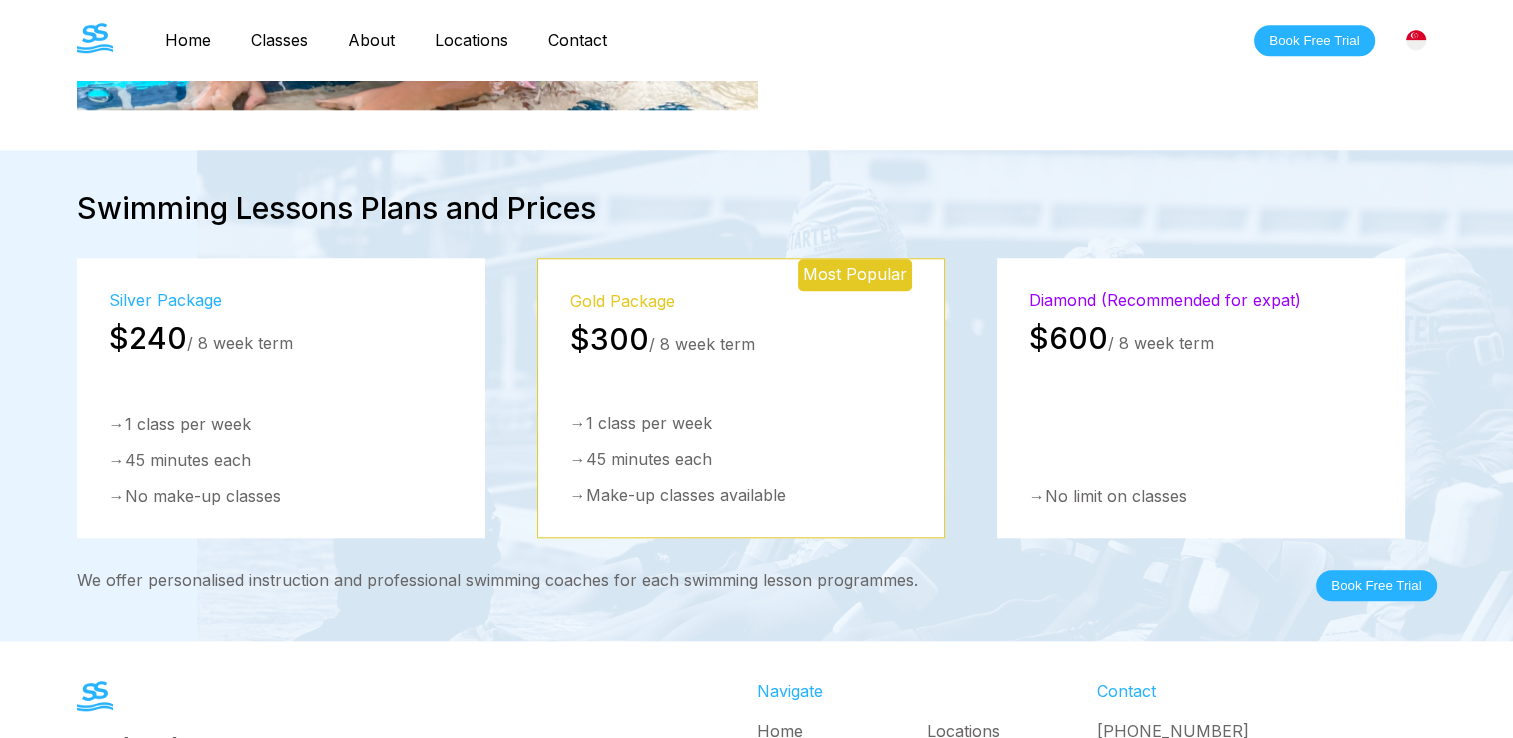 drag, startPoint x: 579, startPoint y: 331, endPoint x: 747, endPoint y: 333, distance: 168.0119 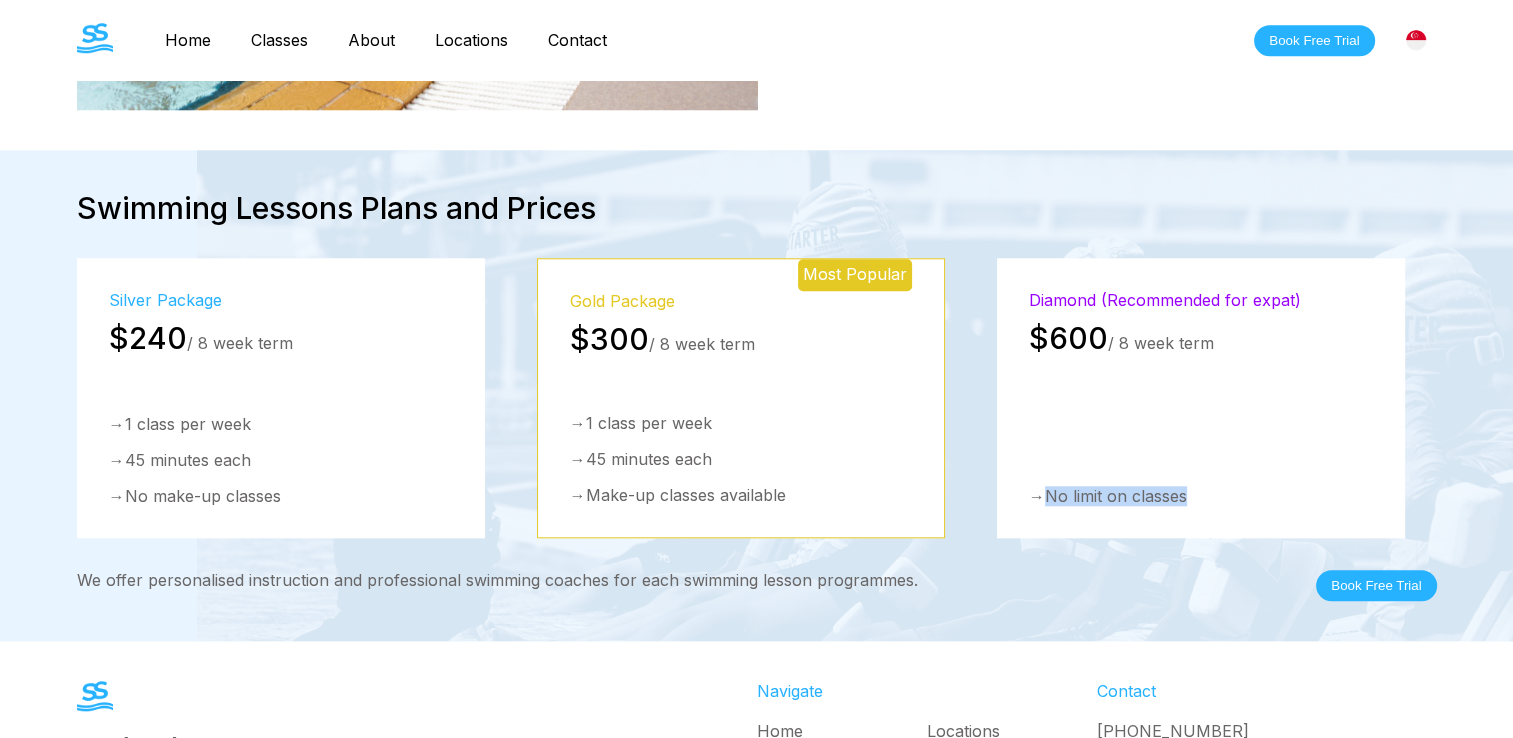 drag, startPoint x: 1044, startPoint y: 498, endPoint x: 1237, endPoint y: 498, distance: 193 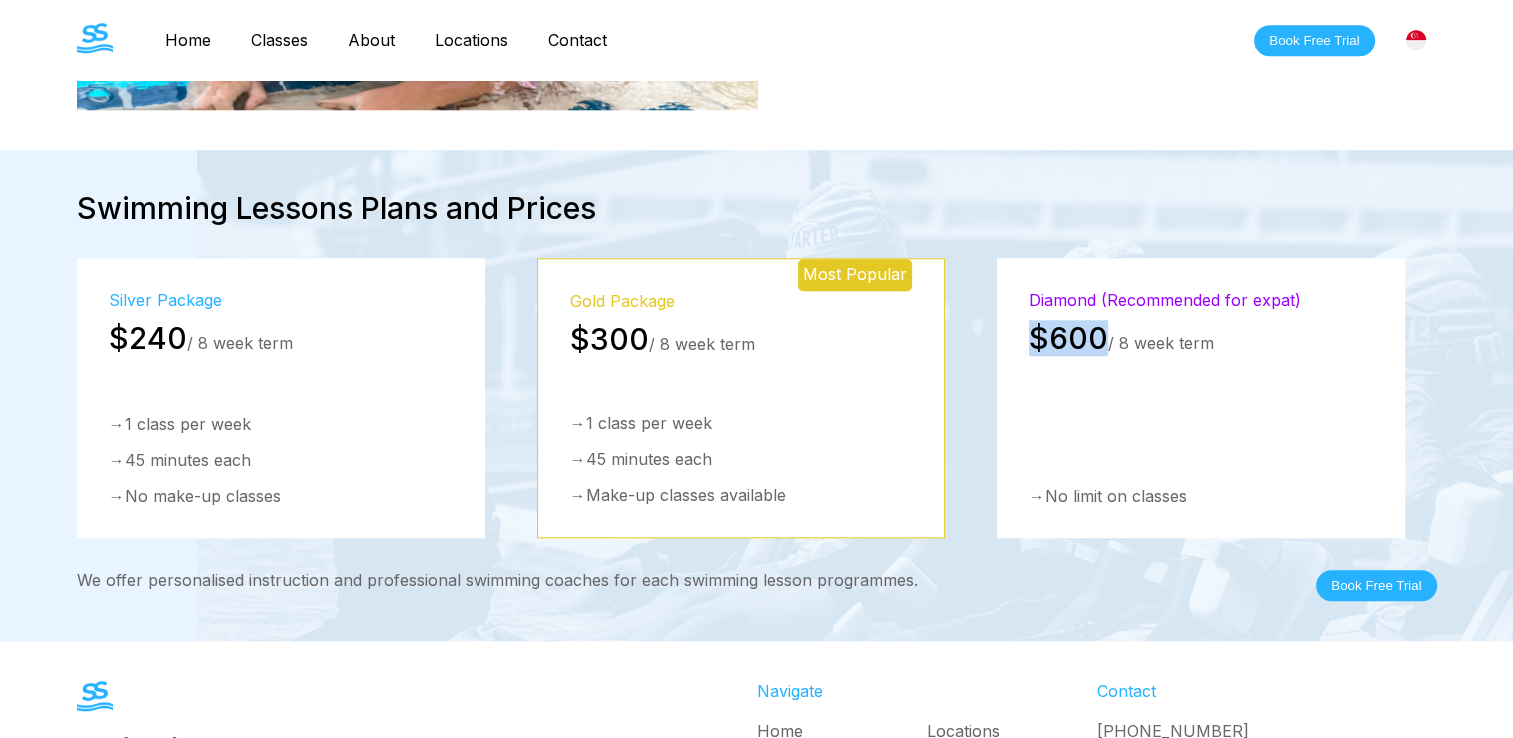 drag, startPoint x: 1035, startPoint y: 340, endPoint x: 1102, endPoint y: 342, distance: 67.02985 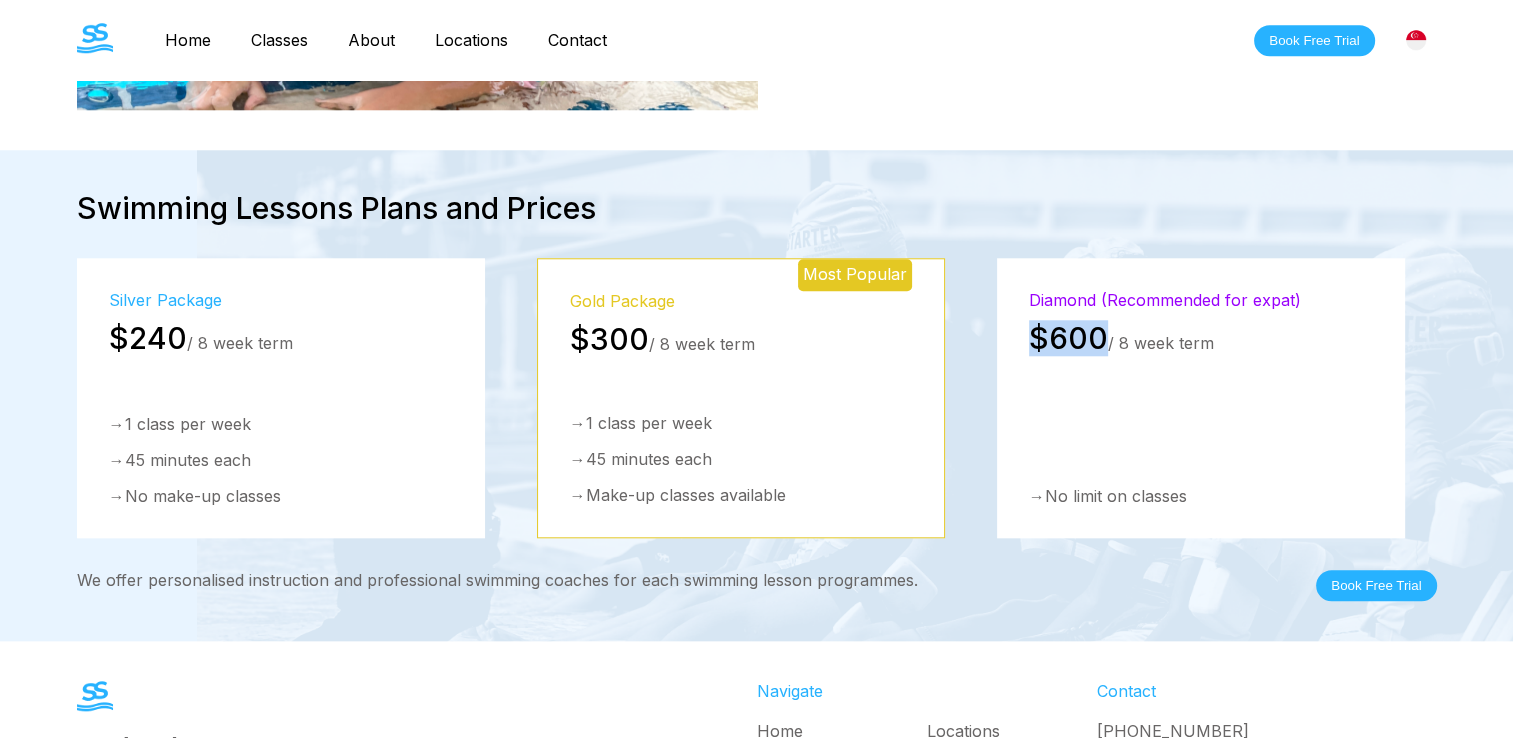 drag, startPoint x: 1102, startPoint y: 342, endPoint x: 1104, endPoint y: 412, distance: 70.028564 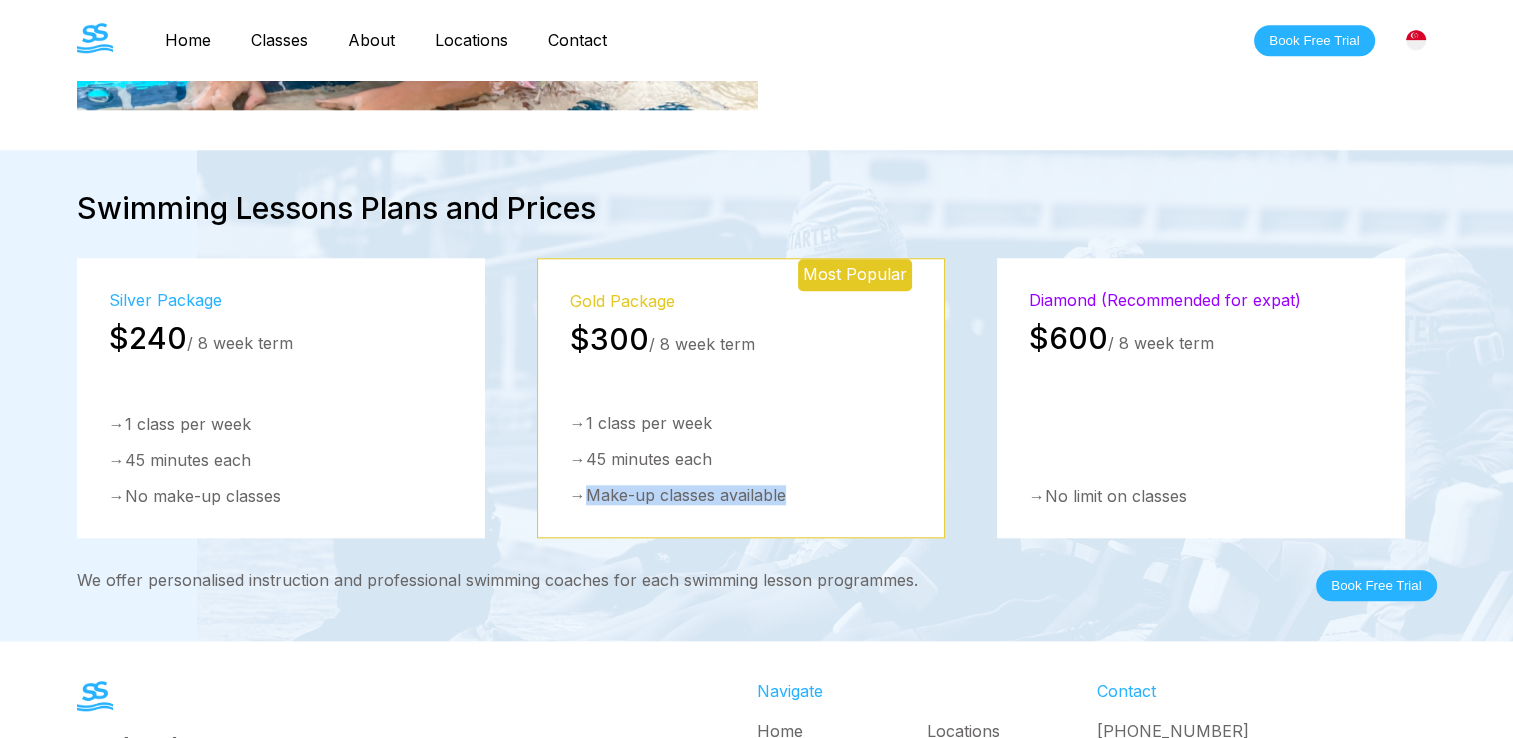 drag, startPoint x: 596, startPoint y: 493, endPoint x: 800, endPoint y: 499, distance: 204.08821 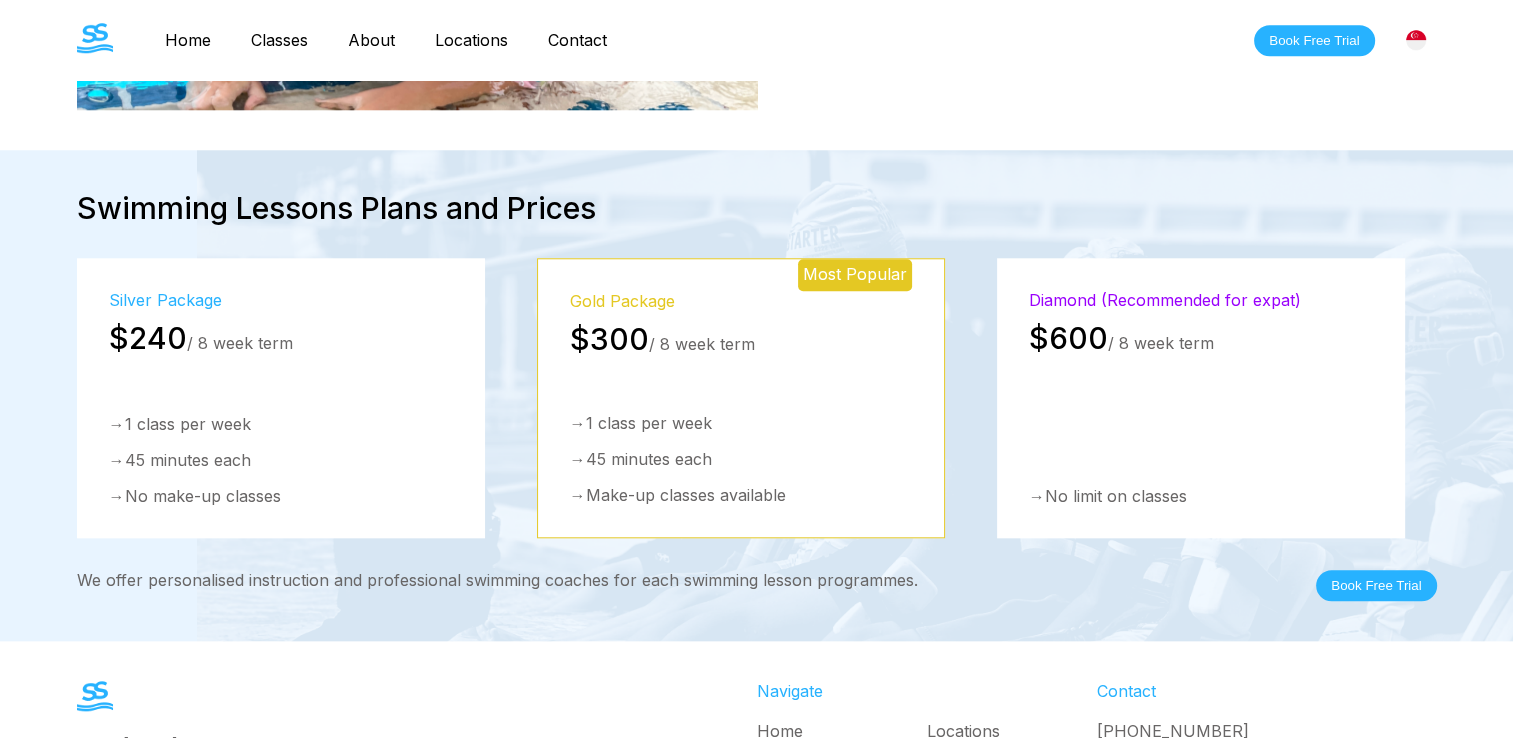 drag, startPoint x: 800, startPoint y: 499, endPoint x: 752, endPoint y: 385, distance: 123.69317 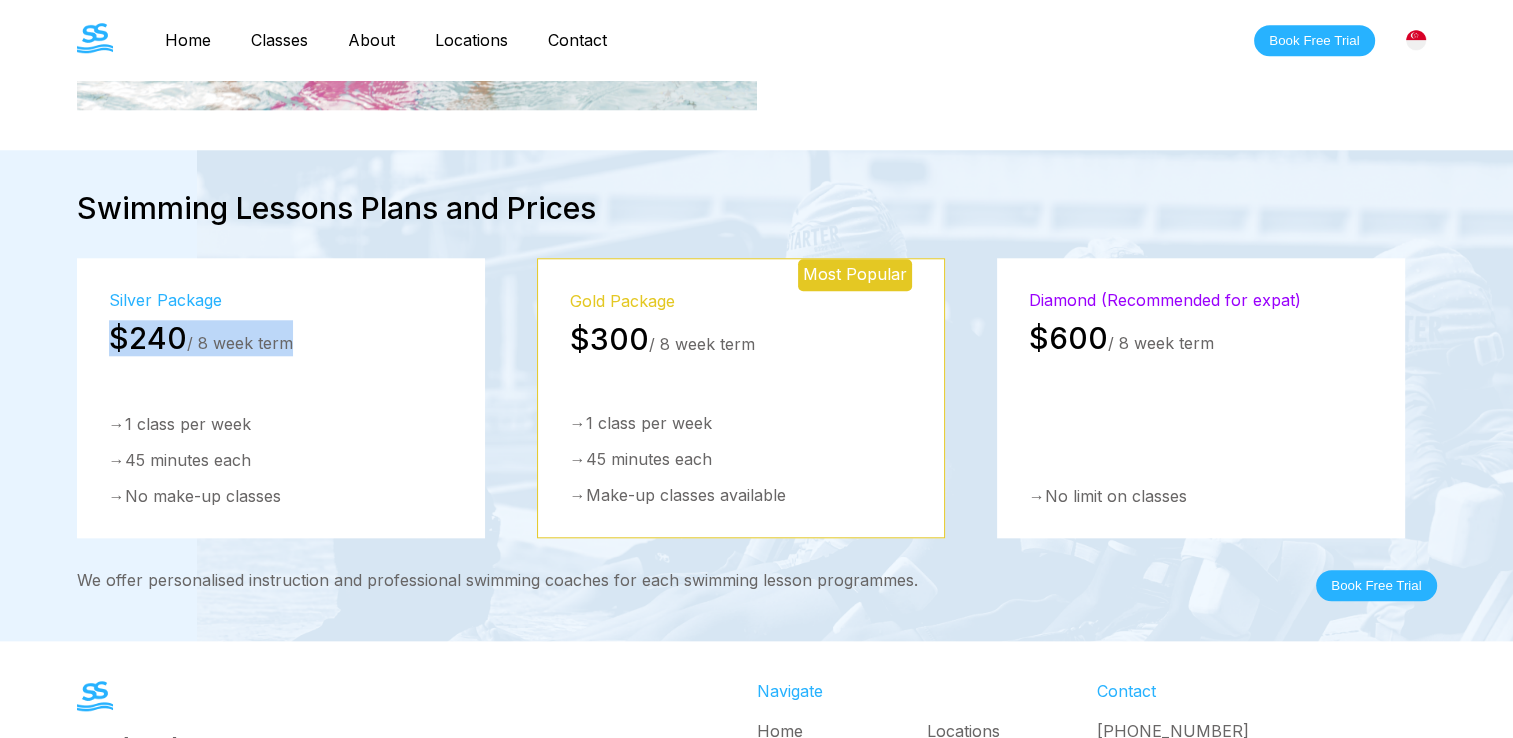 drag, startPoint x: 113, startPoint y: 322, endPoint x: 276, endPoint y: 337, distance: 163.68874 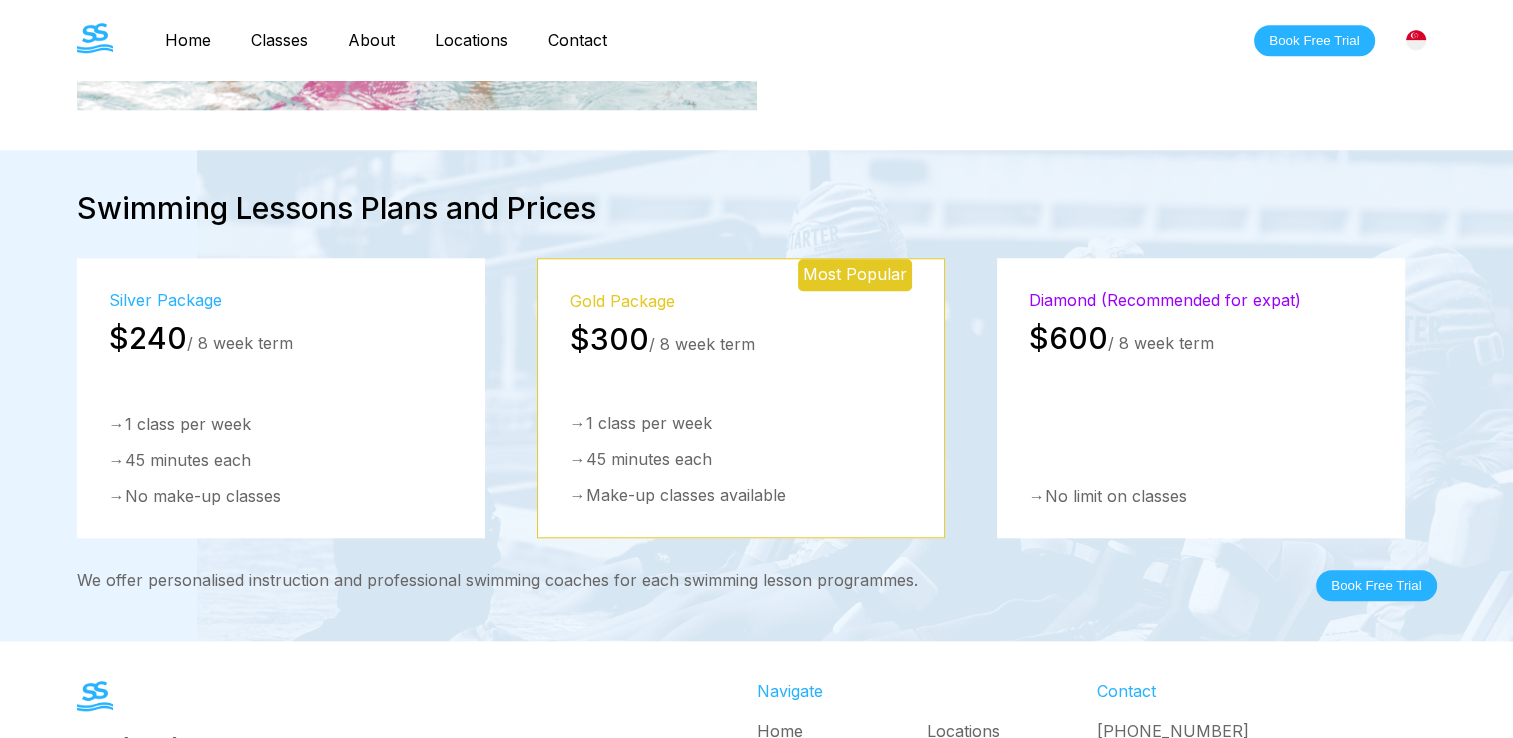 drag, startPoint x: 276, startPoint y: 337, endPoint x: 312, endPoint y: 393, distance: 66.573265 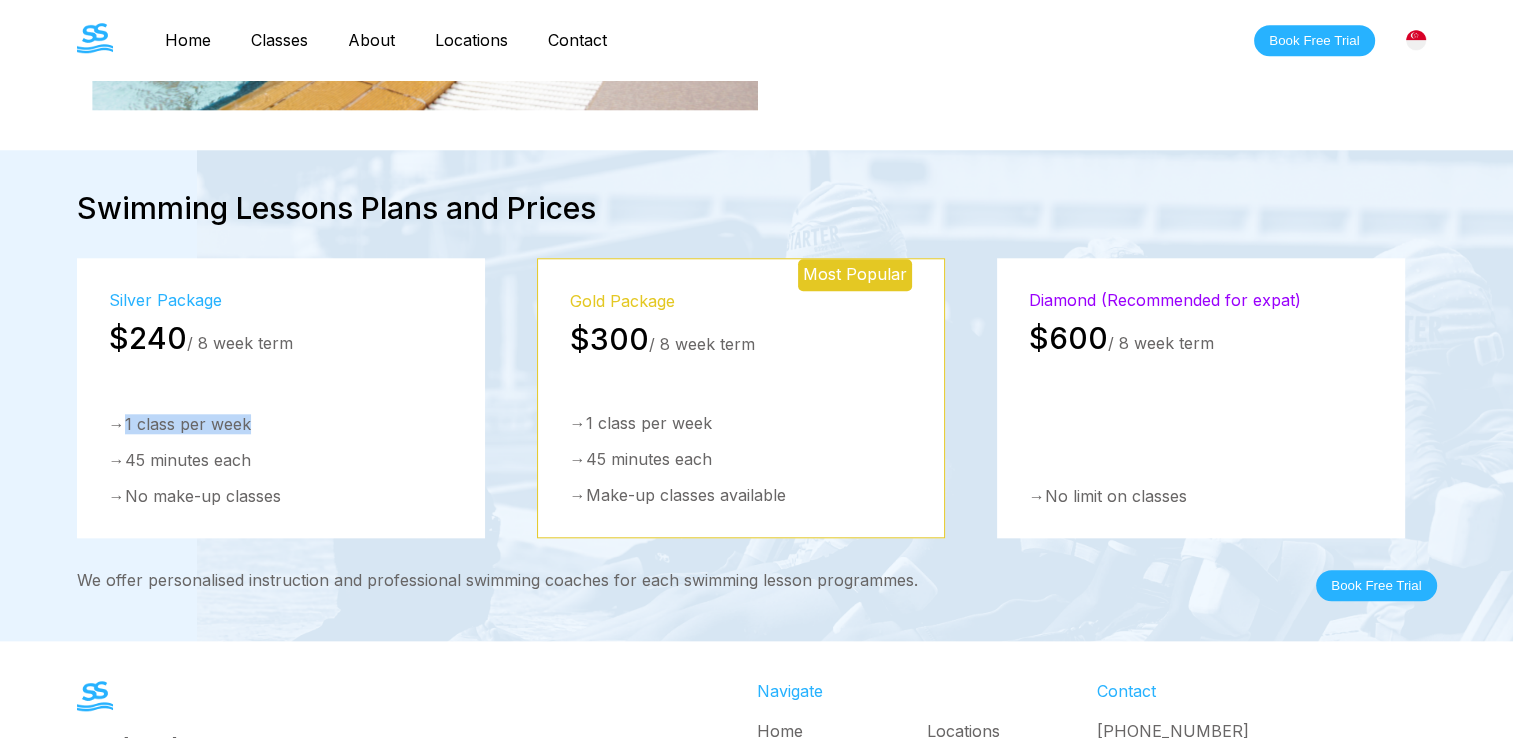 drag, startPoint x: 130, startPoint y: 420, endPoint x: 261, endPoint y: 432, distance: 131.54848 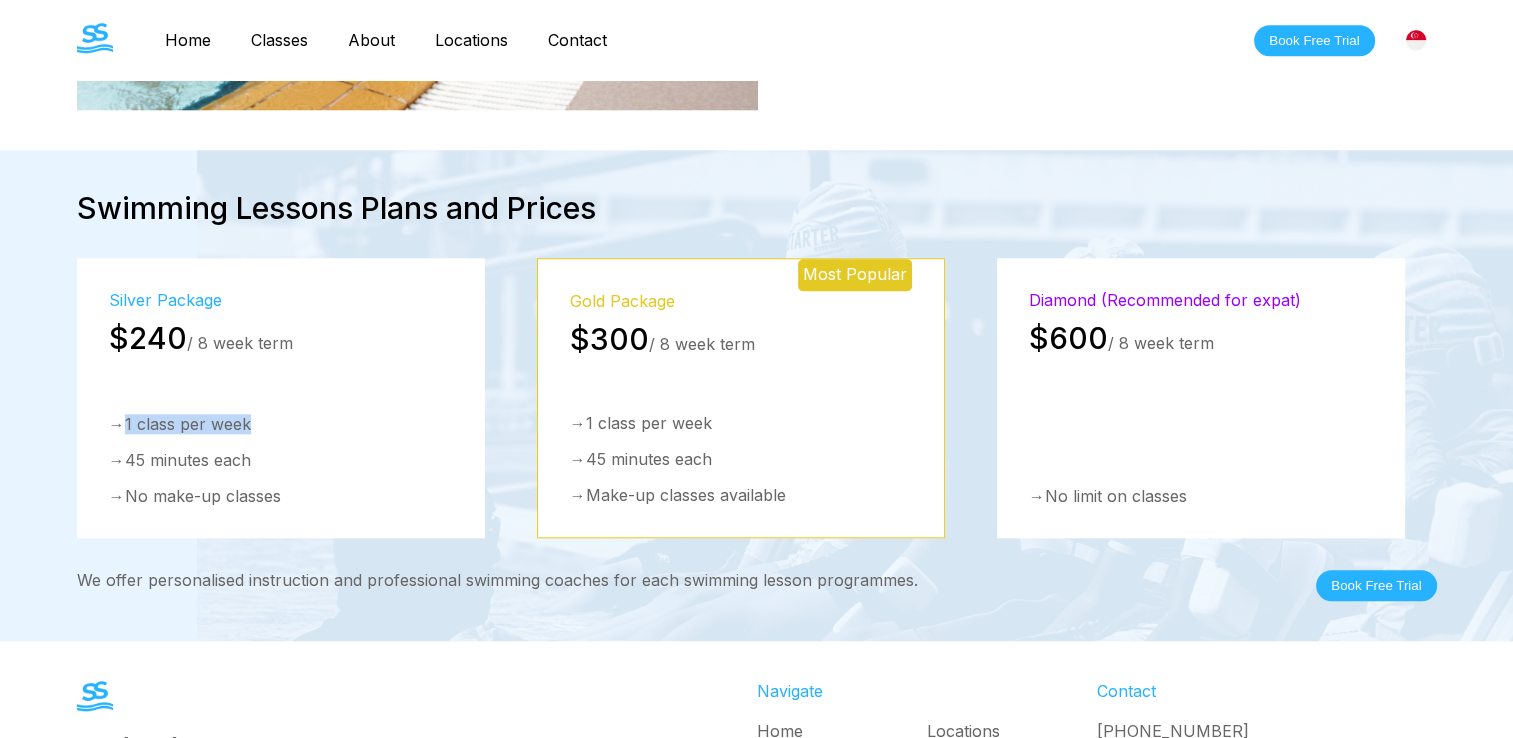 click on "→  1 class per week →  45 minutes each →  No make-up classes" at bounding box center (281, 460) 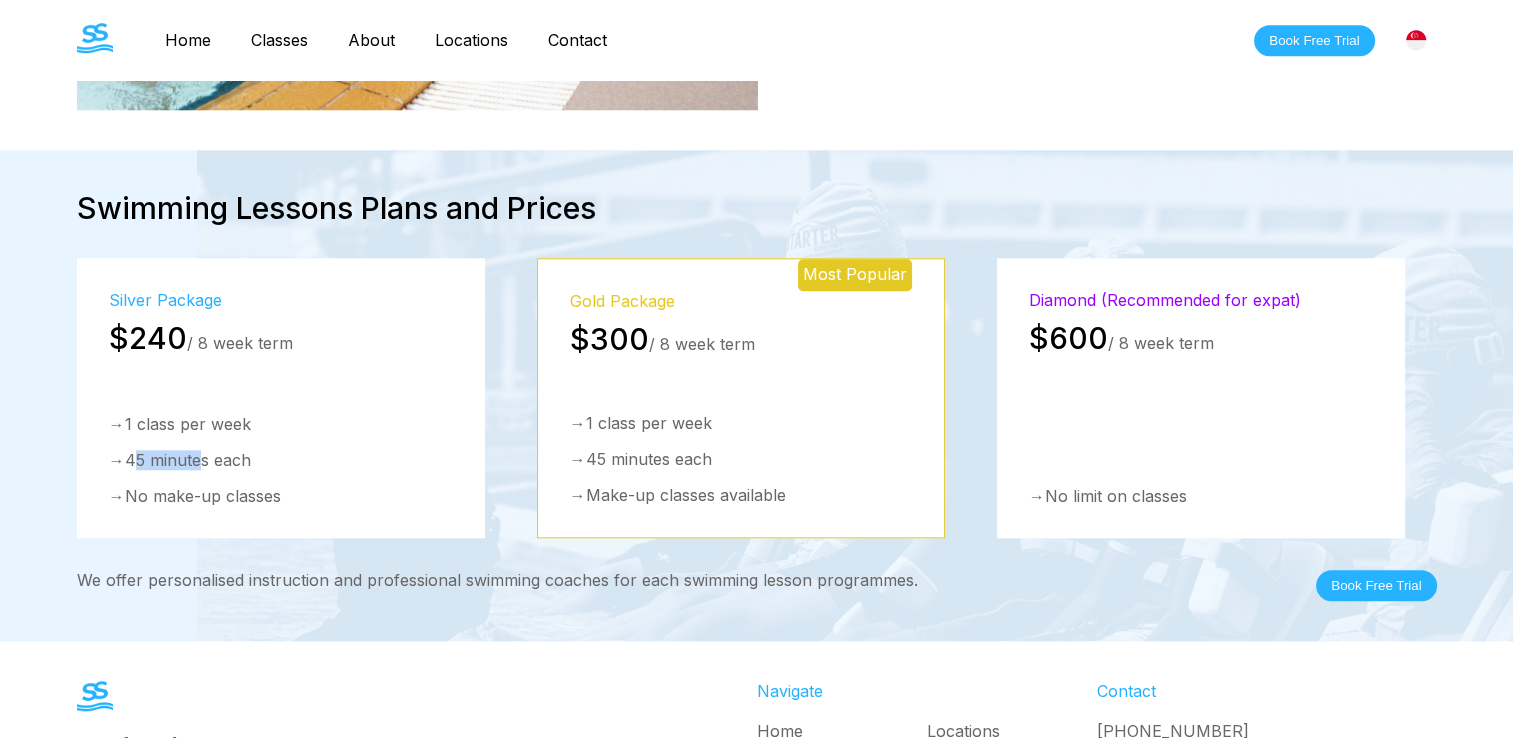 drag, startPoint x: 138, startPoint y: 458, endPoint x: 217, endPoint y: 462, distance: 79.101204 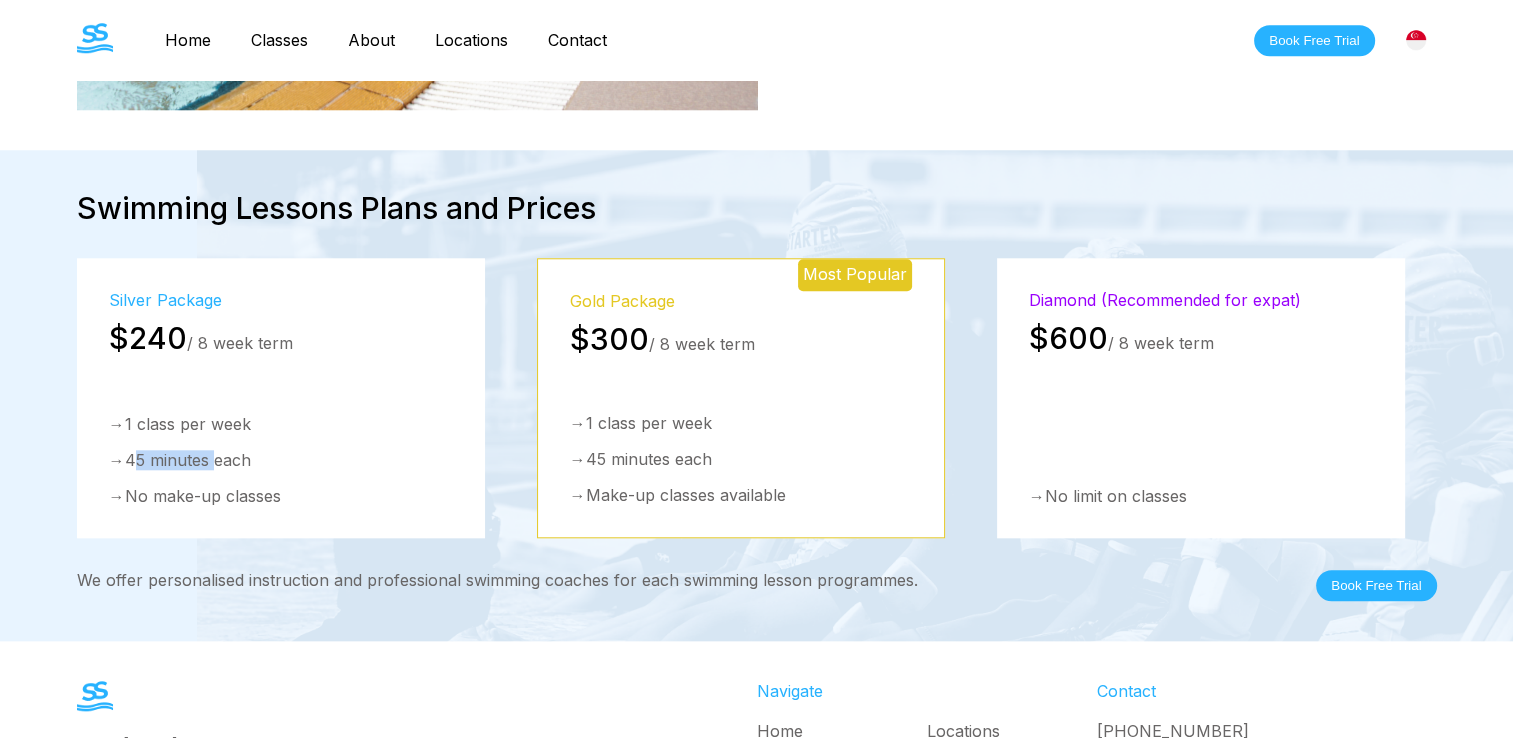 click on "→  45 minutes each" at bounding box center (281, 460) 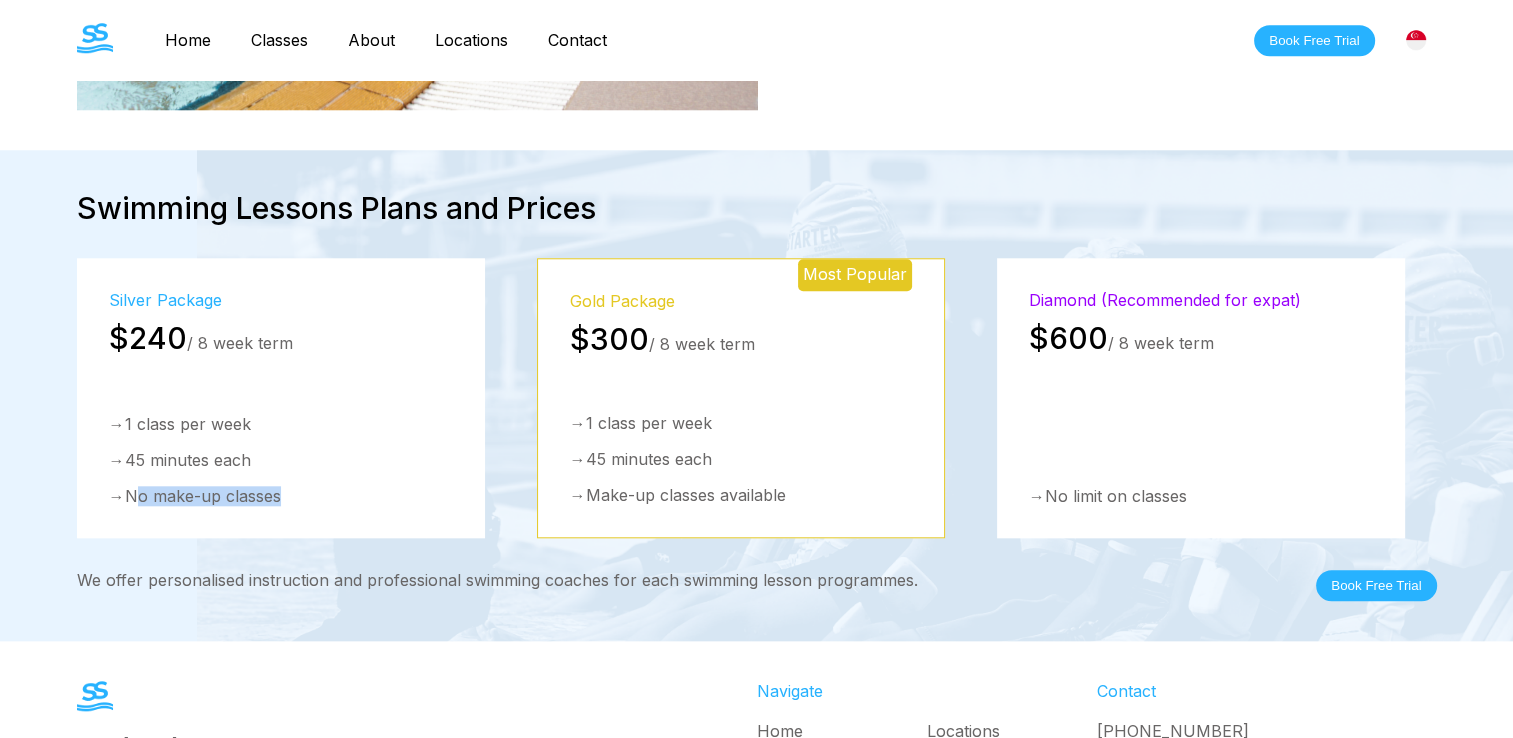 drag, startPoint x: 142, startPoint y: 499, endPoint x: 324, endPoint y: 499, distance: 182 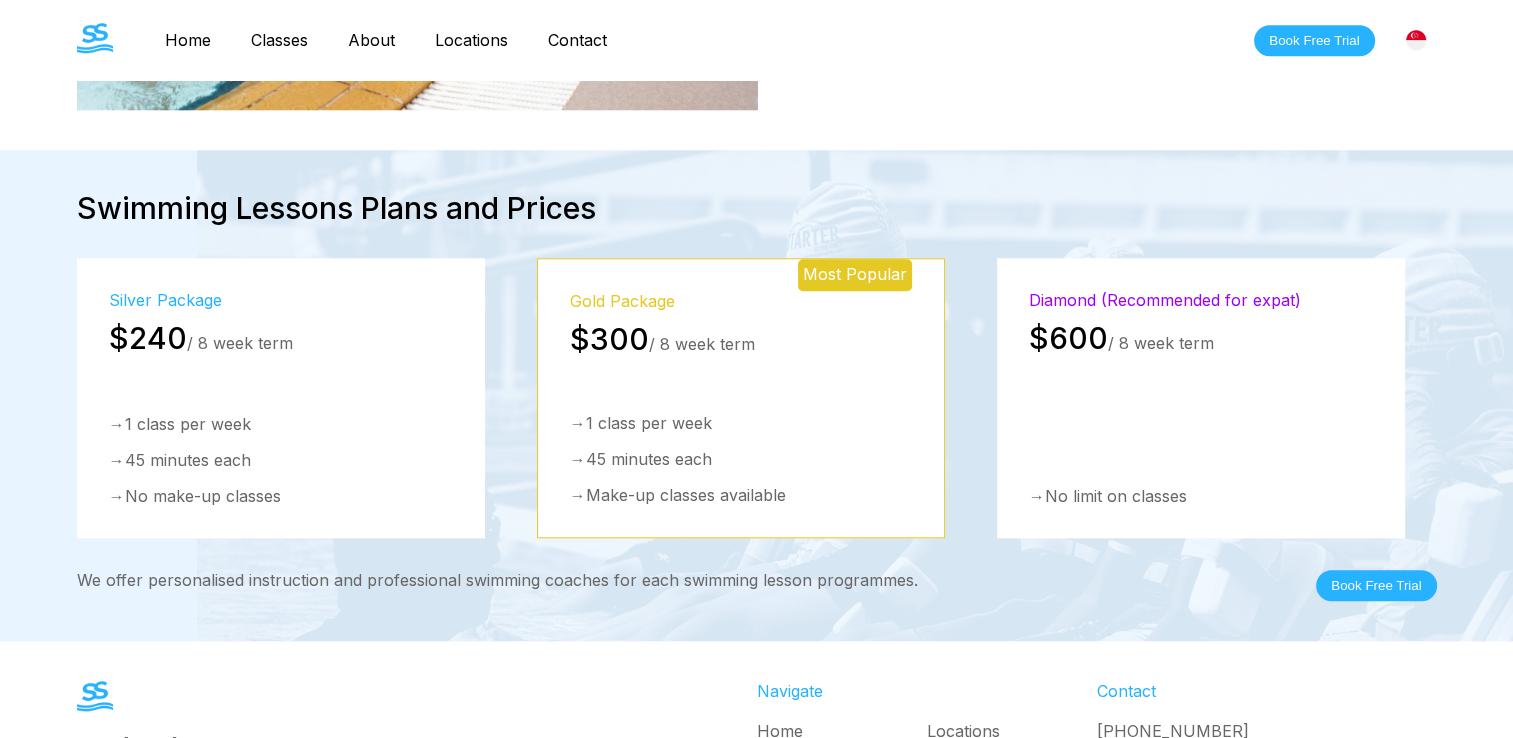 click on "Diamond (Recommended for expat) $600   / 8 week term →  No limit on classes" at bounding box center (1201, 398) 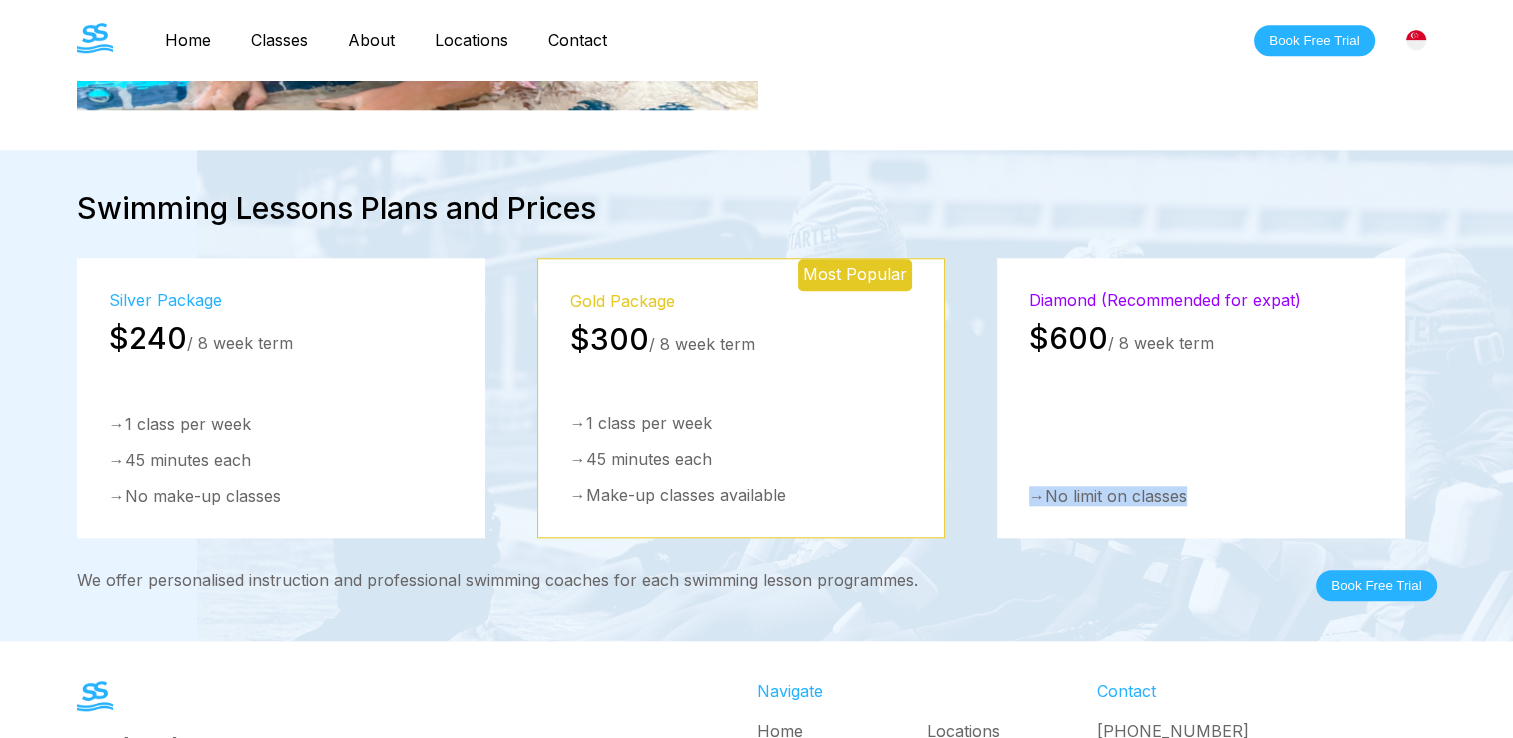 drag, startPoint x: 1036, startPoint y: 494, endPoint x: 1216, endPoint y: 502, distance: 180.17769 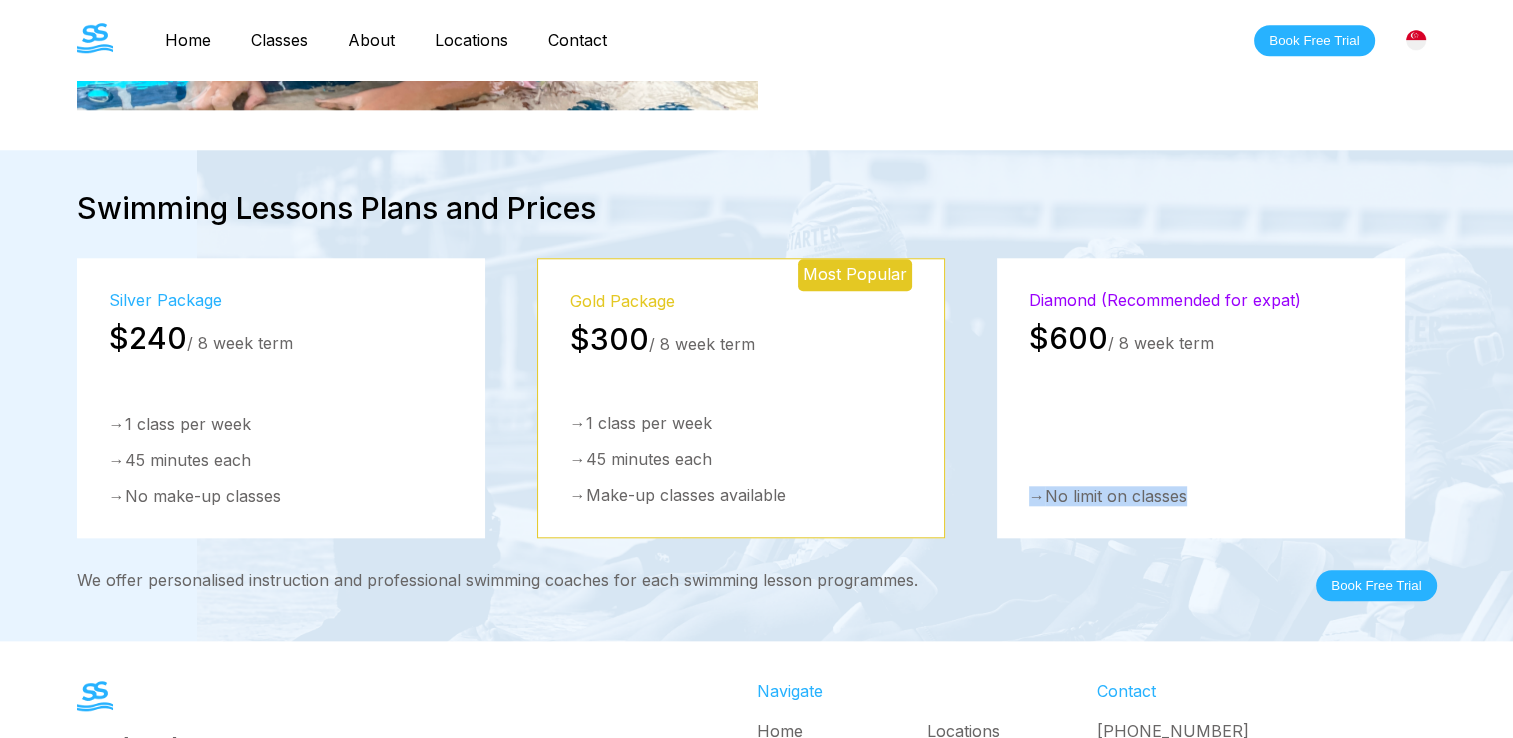 drag, startPoint x: 1216, startPoint y: 502, endPoint x: 1104, endPoint y: 440, distance: 128.01562 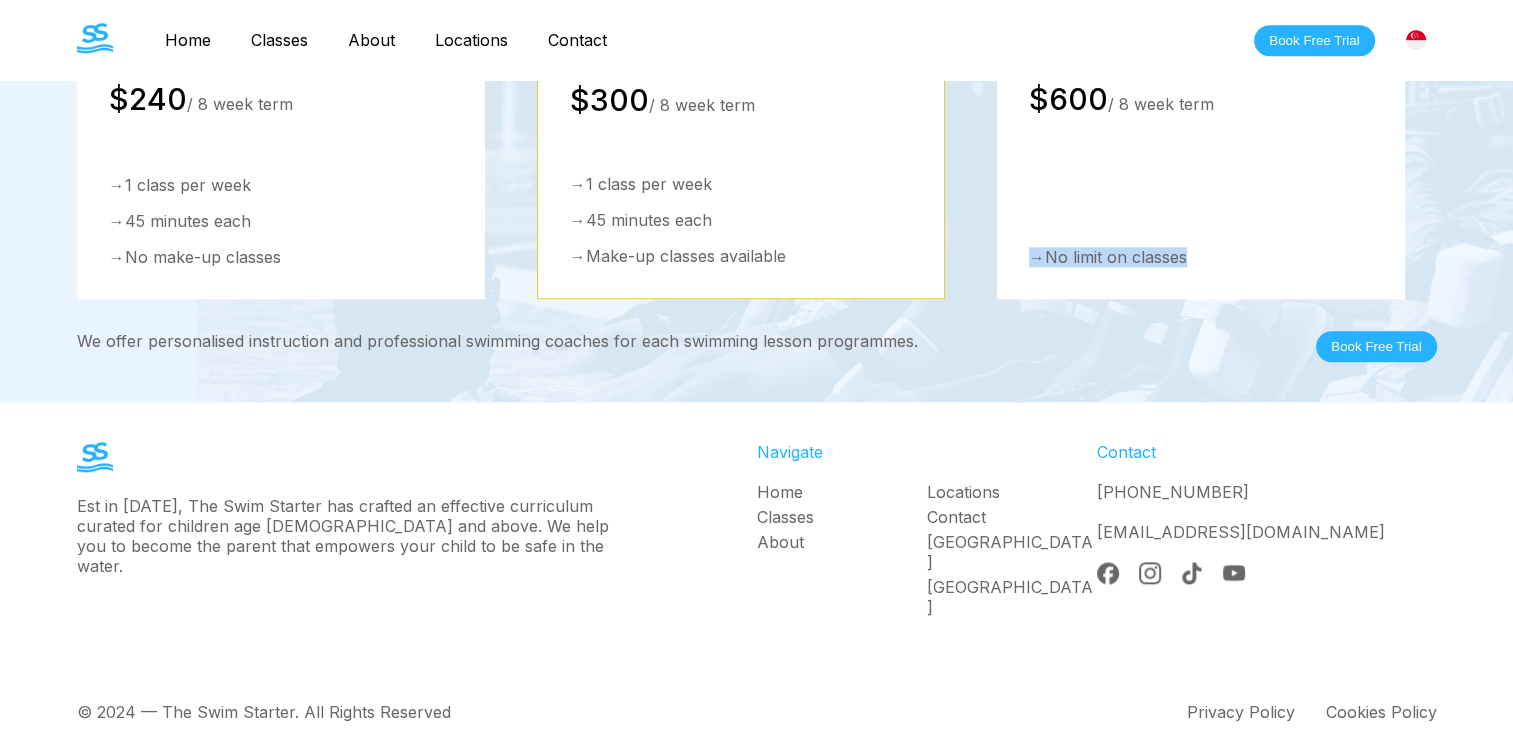 scroll, scrollTop: 2143, scrollLeft: 0, axis: vertical 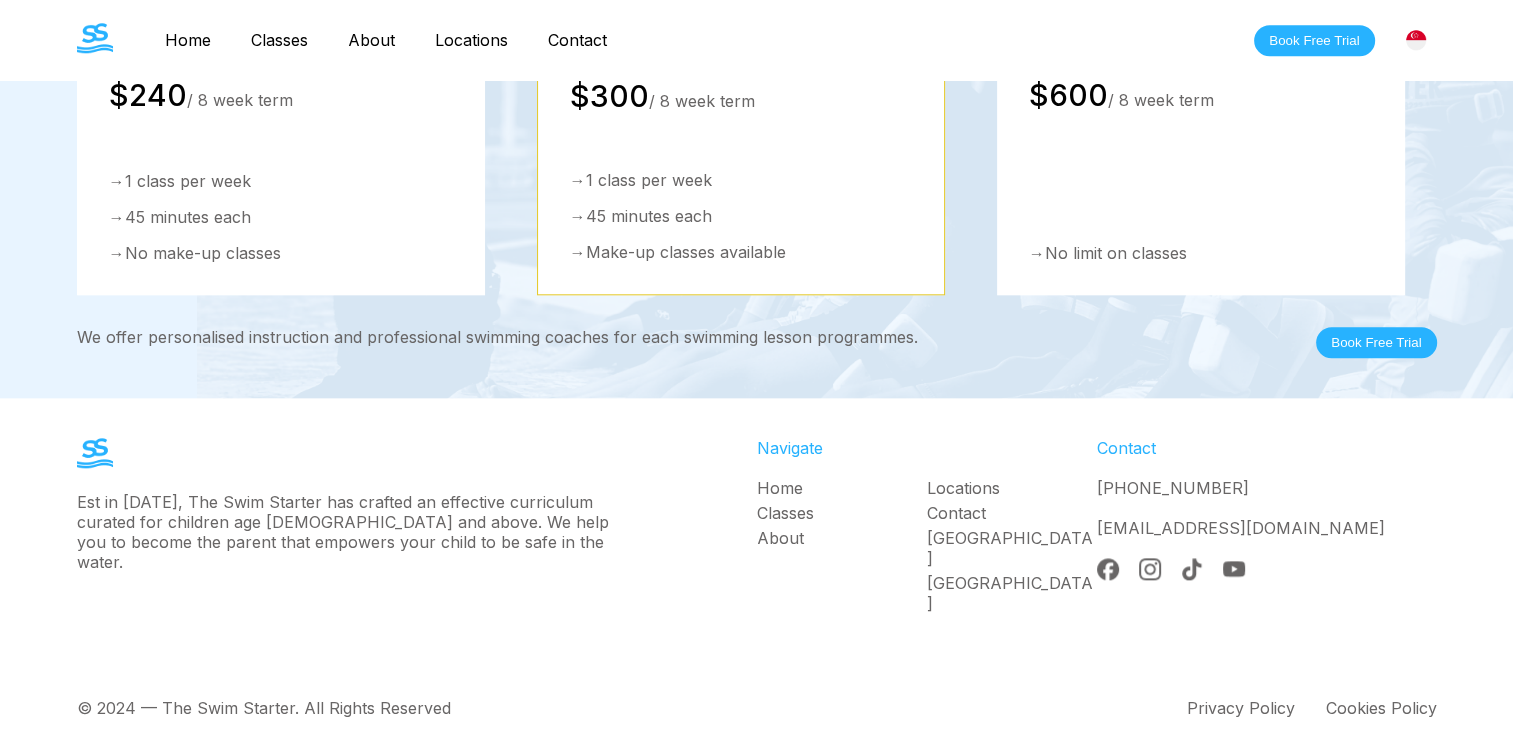click on "Swimming Lessons Plans and Prices Silver Package $240   / 8 week term →  1 class per week →  45 minutes each →  No make-up classes Most Popular Gold Package $300   / 8 week term →  1 class per week →  45 minutes each →  Make-up classes available Diamond (Recommended for expat) $600   / 8 week term →  No limit on classes Silver Package $240   / 8 week term →  1 class per week →  45 minutes each →  No make-up classes Most Popular Gold Package $300   / 8 week term →  1 class per week →  45 minutes each →  Make-up classes available Diamond (Recommended for expat) $600   / 8 week term →  No limit on classes       We offer personalised instruction and professional swimming coaches for each swimming lesson programmes. Book Free Trial" at bounding box center [756, 152] 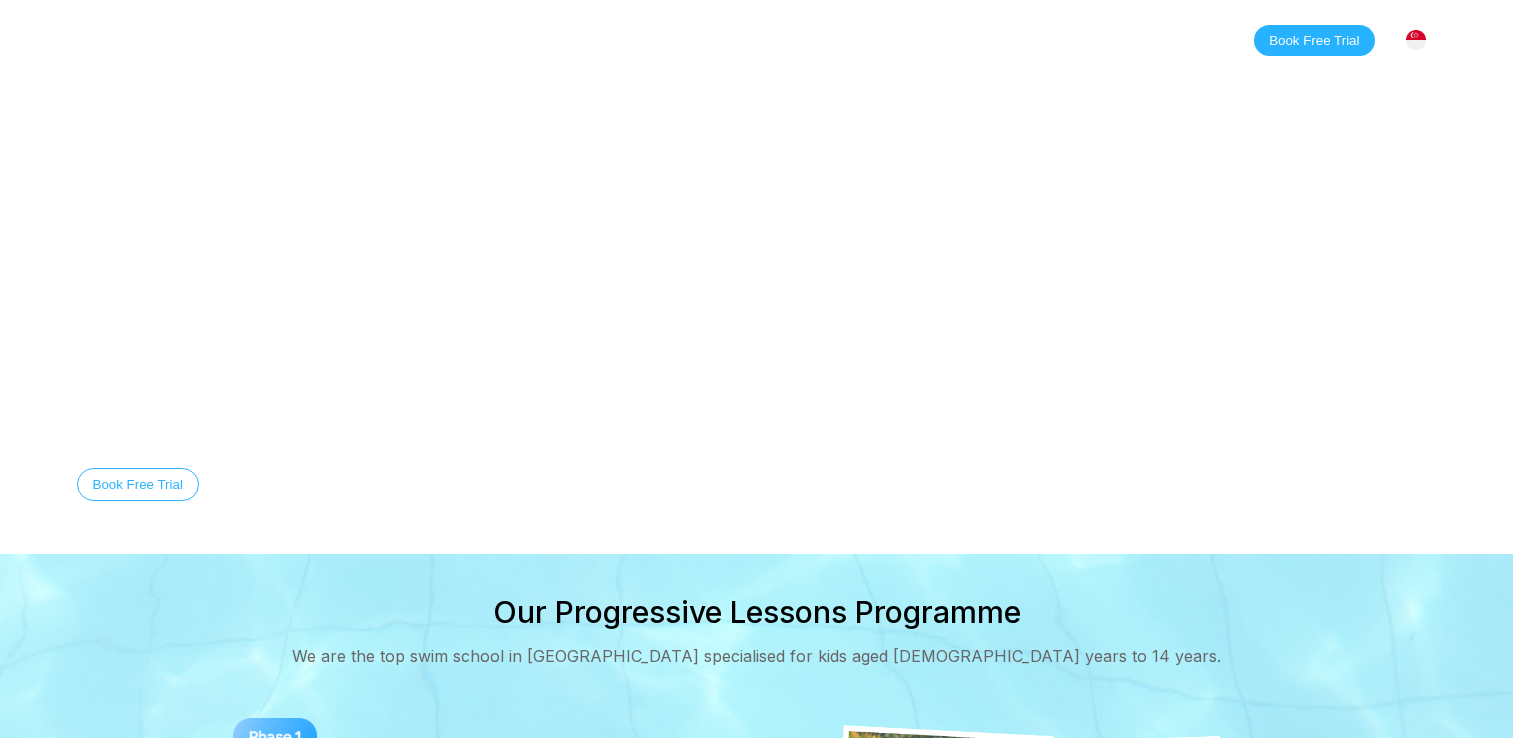 scroll, scrollTop: 0, scrollLeft: 0, axis: both 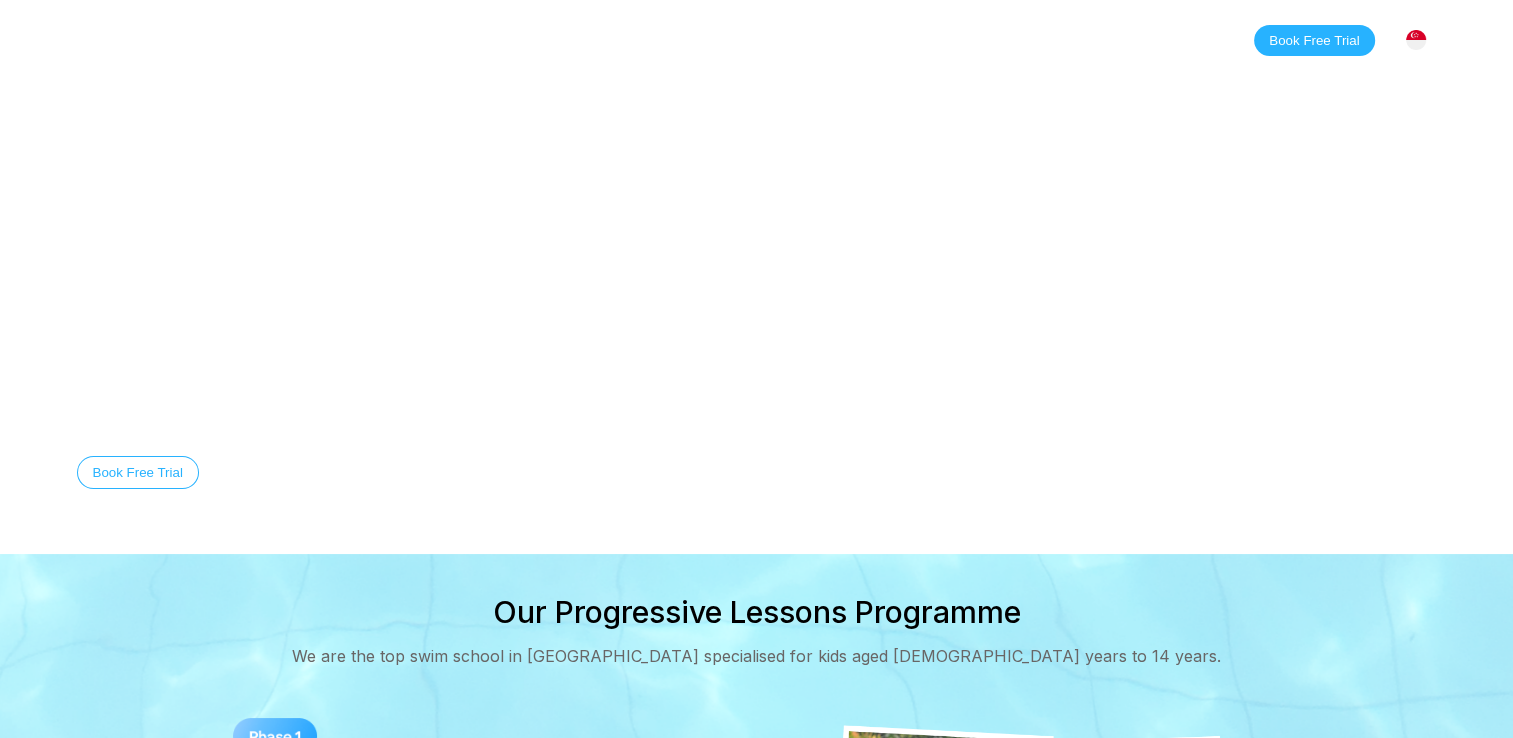 click on "Contact" at bounding box center (577, 40) 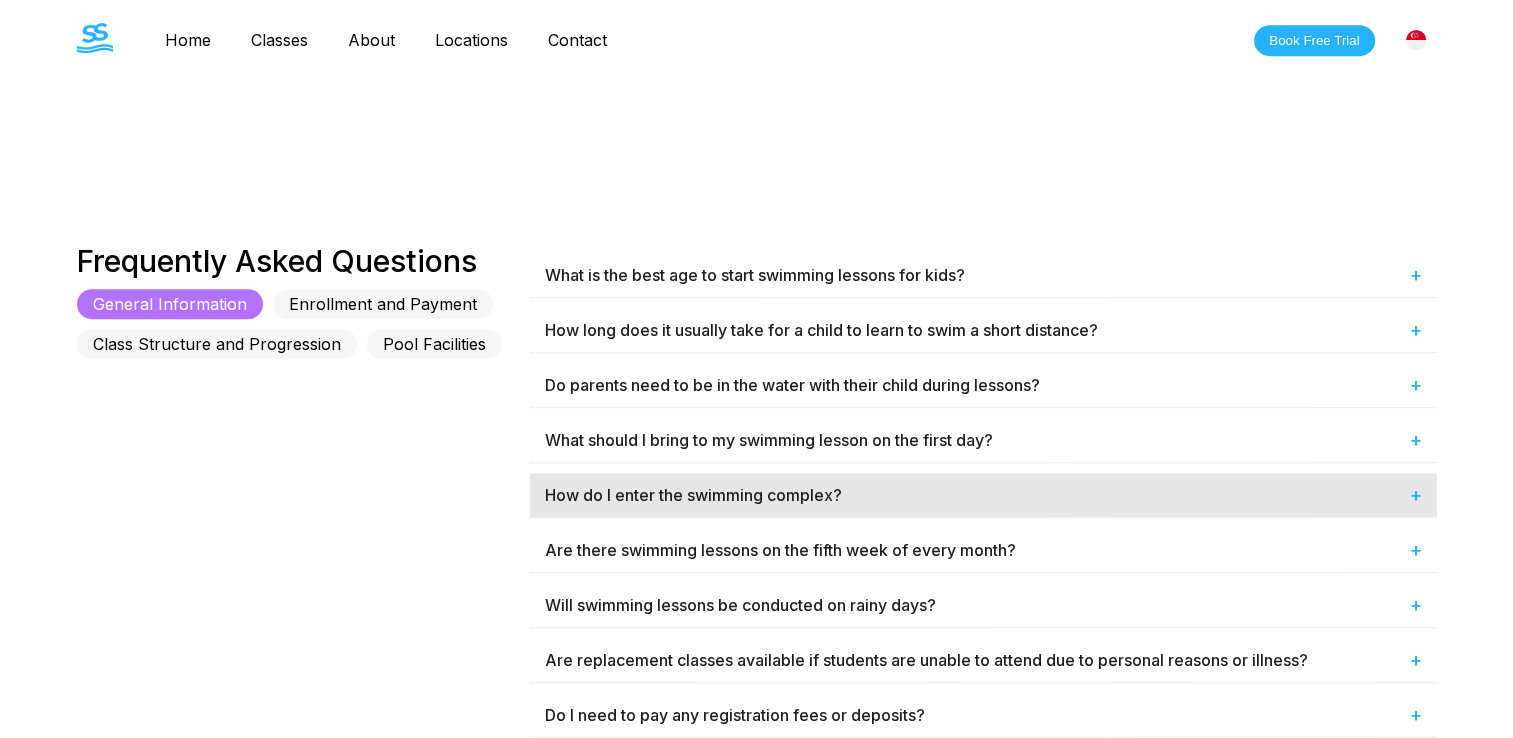 scroll, scrollTop: 1200, scrollLeft: 0, axis: vertical 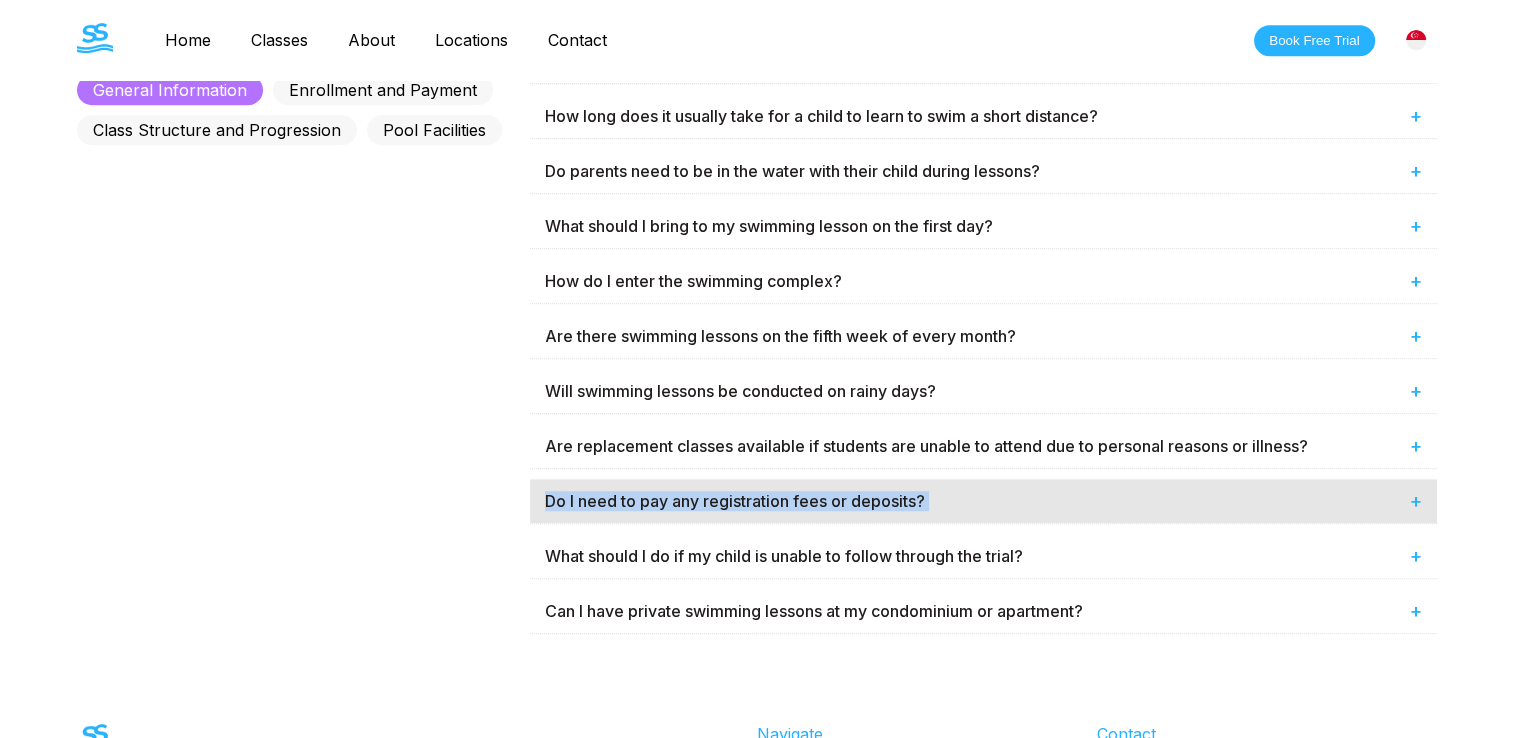 drag, startPoint x: 545, startPoint y: 494, endPoint x: 864, endPoint y: 502, distance: 319.1003 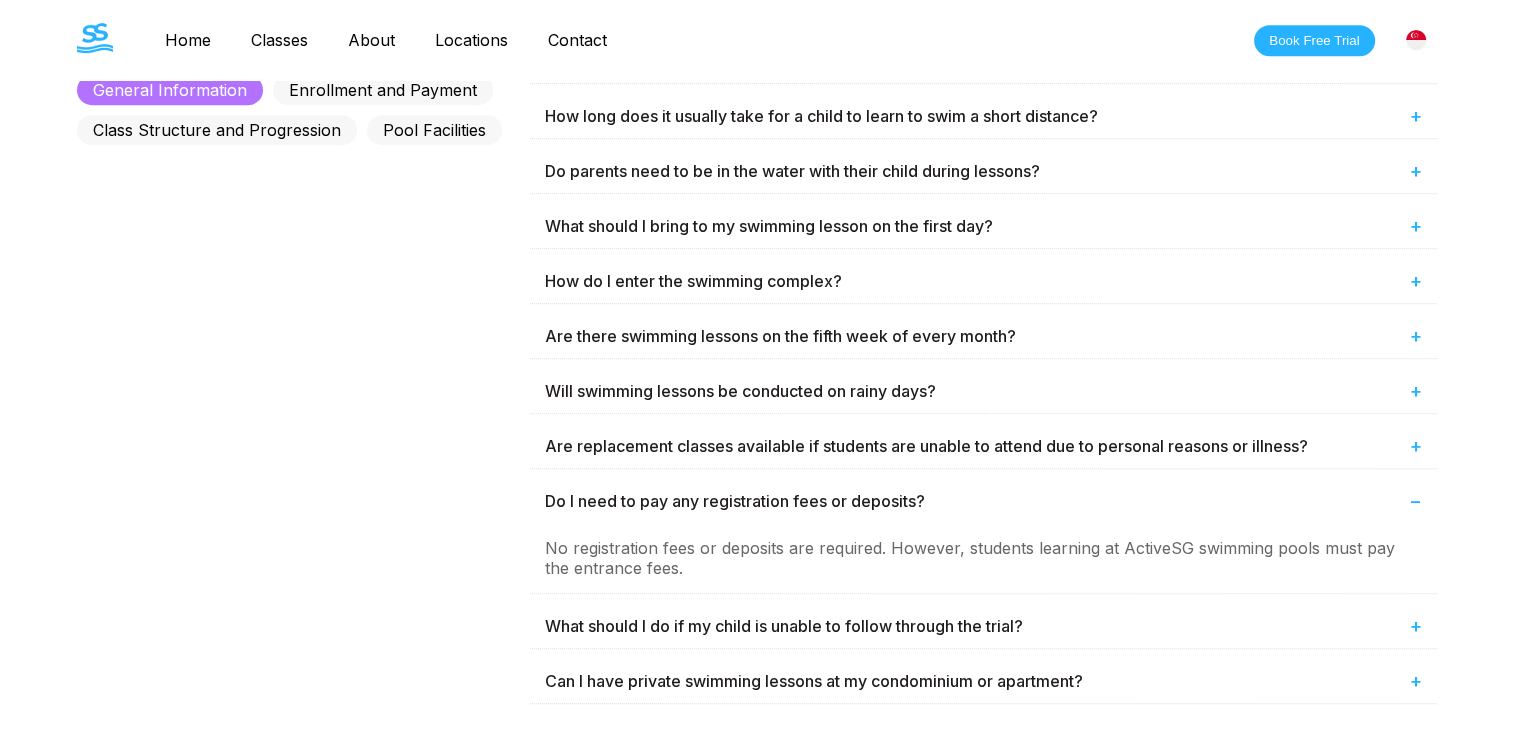 click on "Frequently Asked Questions General Information Enrollment and Payment Class Structure and Progression Pool Facilities" at bounding box center [303, 371] 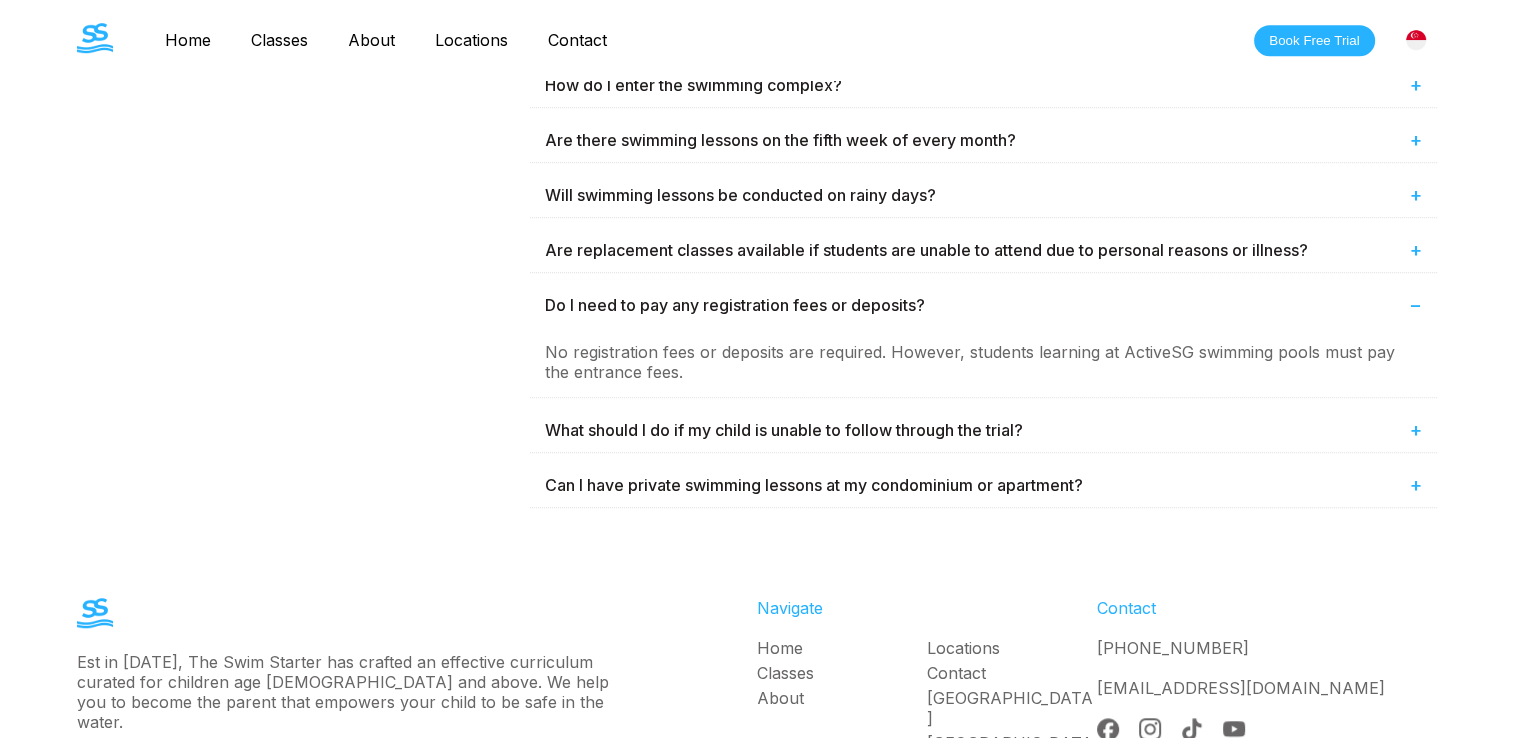 scroll, scrollTop: 1400, scrollLeft: 0, axis: vertical 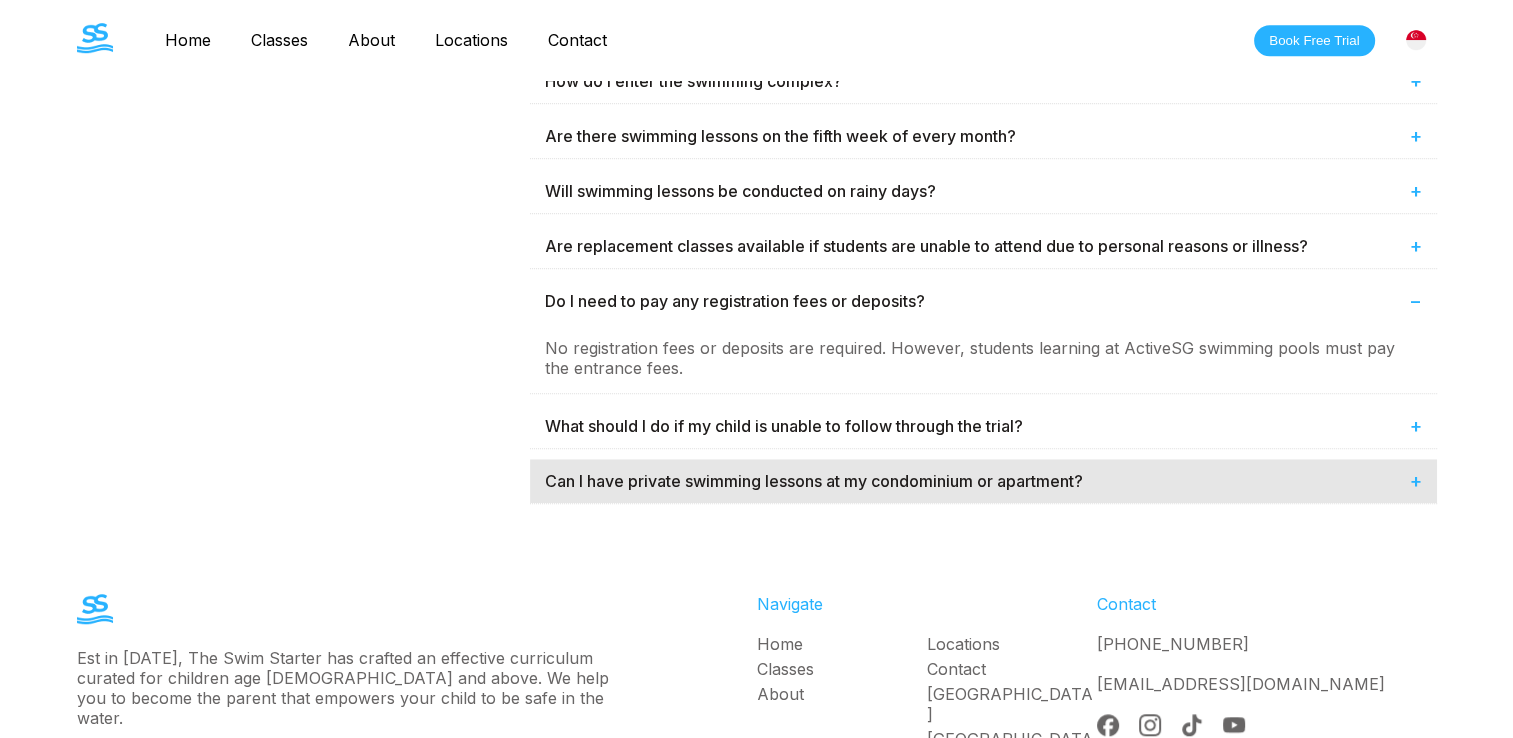 click on "Can I have private swimming lessons at my condominium or apartment? +" at bounding box center [983, 481] 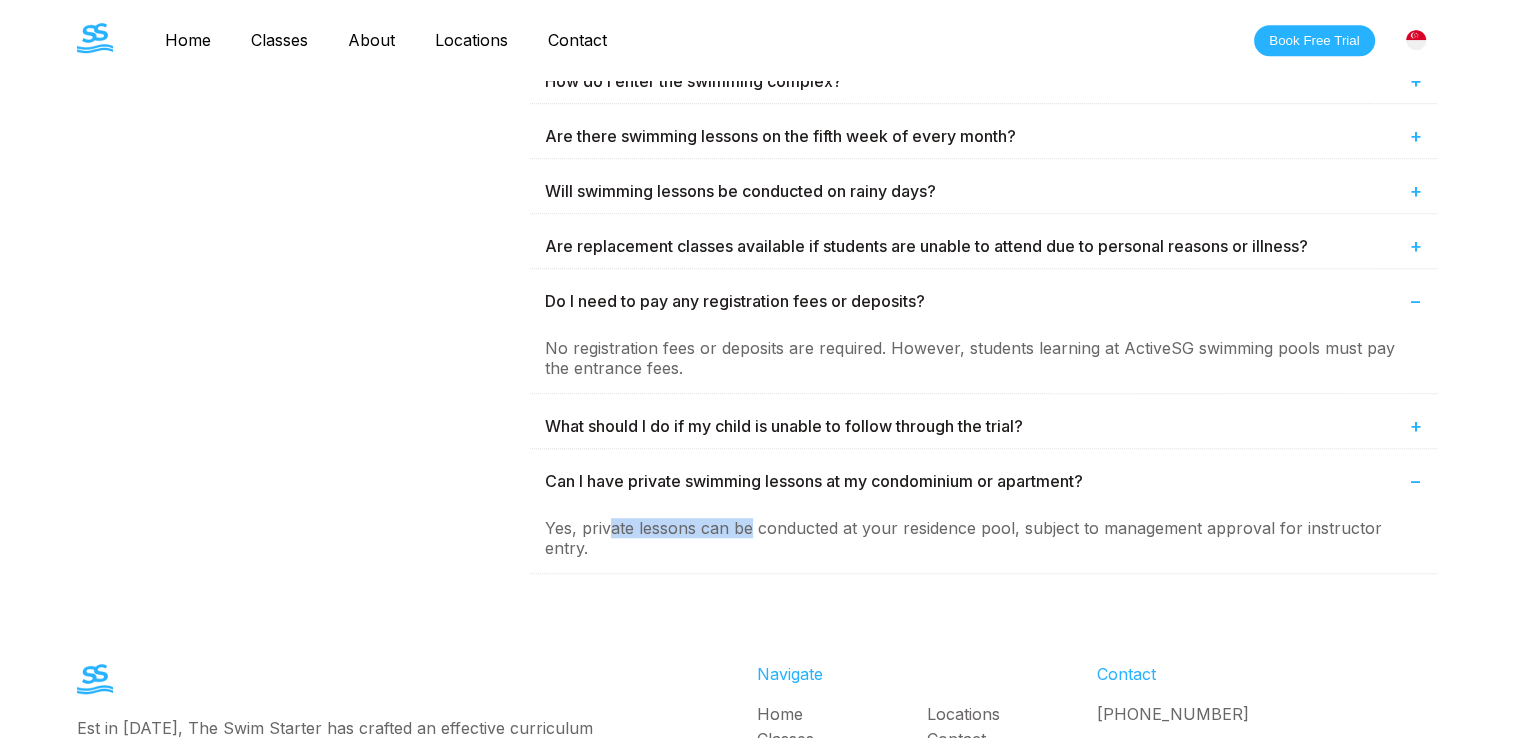 drag, startPoint x: 611, startPoint y: 510, endPoint x: 748, endPoint y: 517, distance: 137.17871 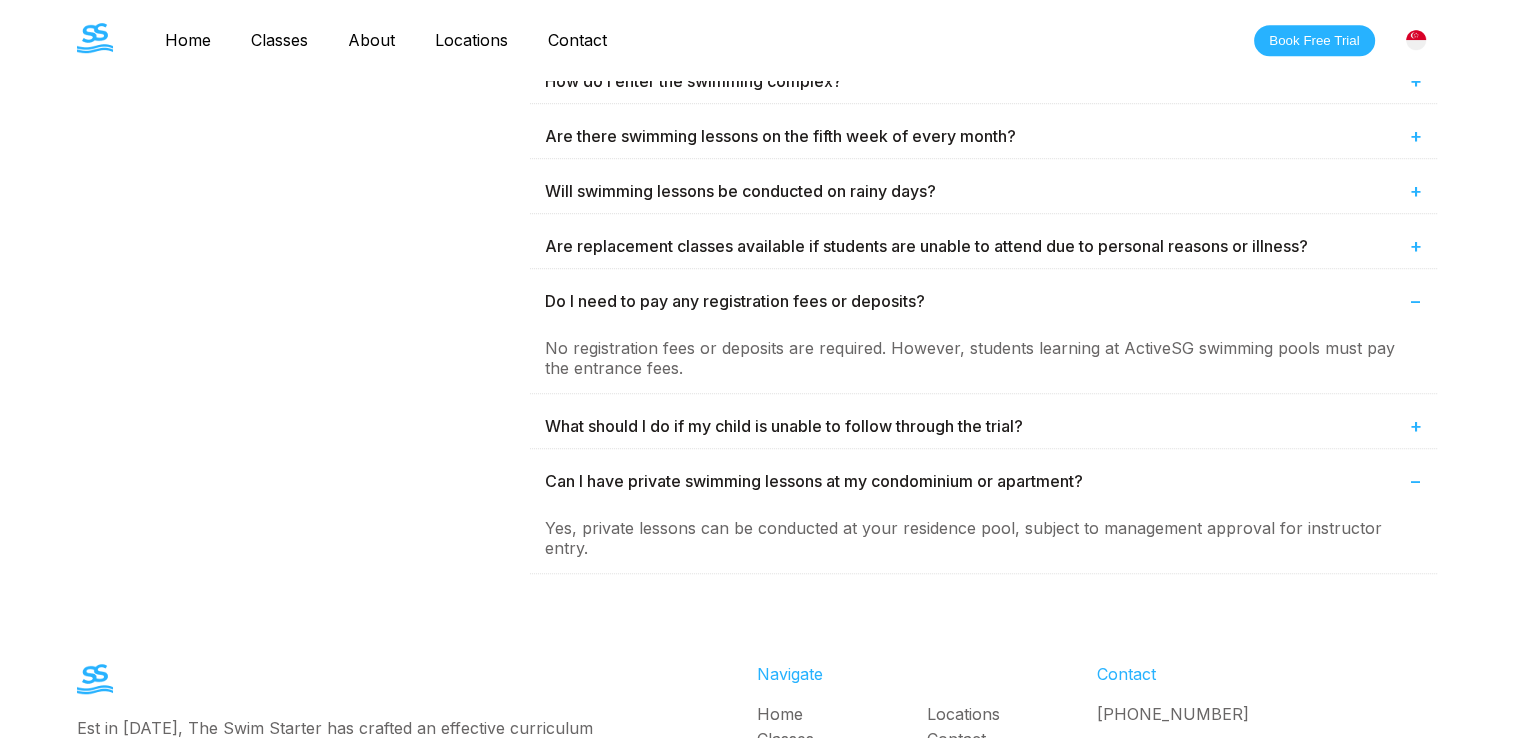 click on "Yes, private lessons can be conducted at your residence pool, subject to management approval for instructor entry." at bounding box center (983, 538) 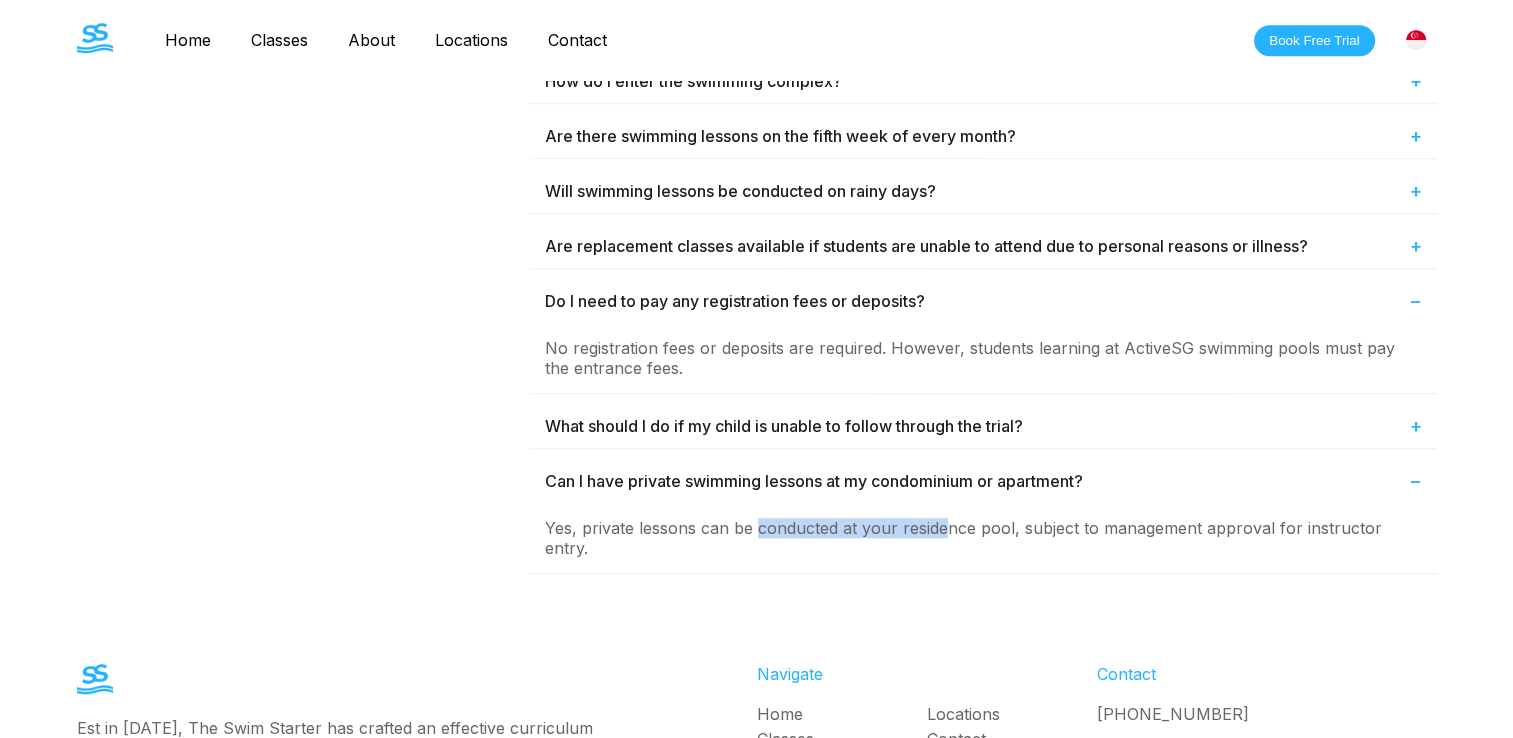drag, startPoint x: 756, startPoint y: 512, endPoint x: 944, endPoint y: 519, distance: 188.13028 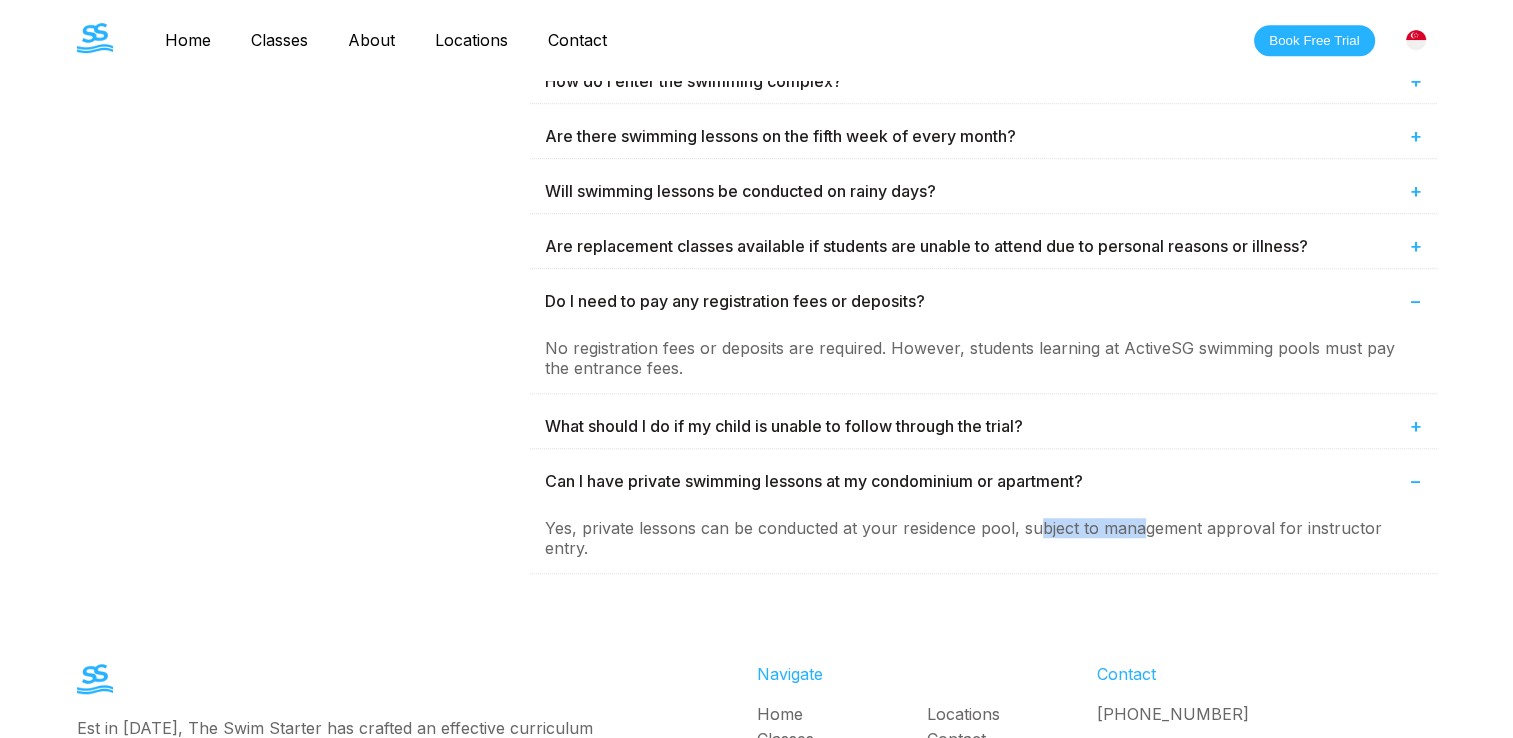 drag, startPoint x: 1038, startPoint y: 519, endPoint x: 1140, endPoint y: 522, distance: 102.044106 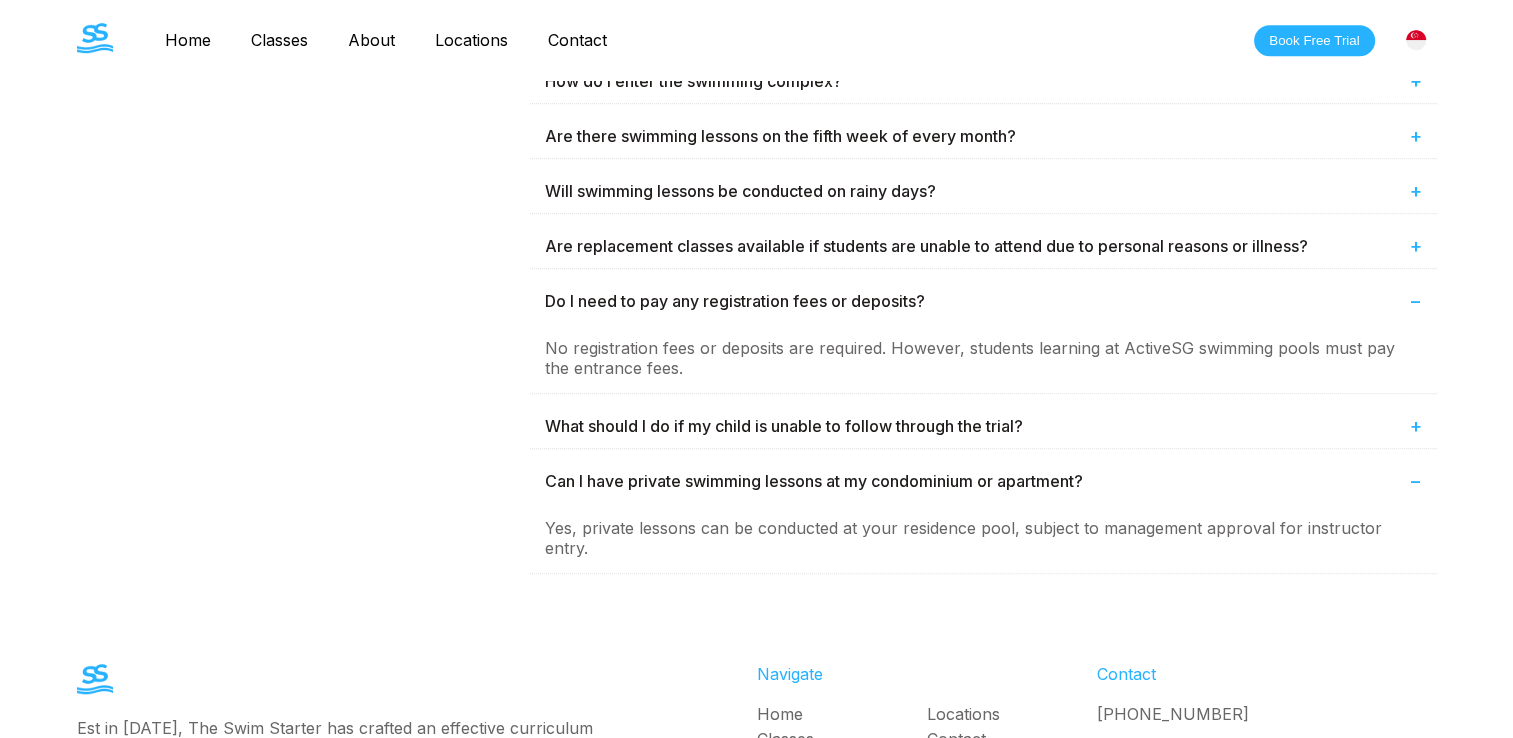 click on "Yes, private lessons can be conducted at your residence pool, subject to management approval for instructor entry." at bounding box center [983, 538] 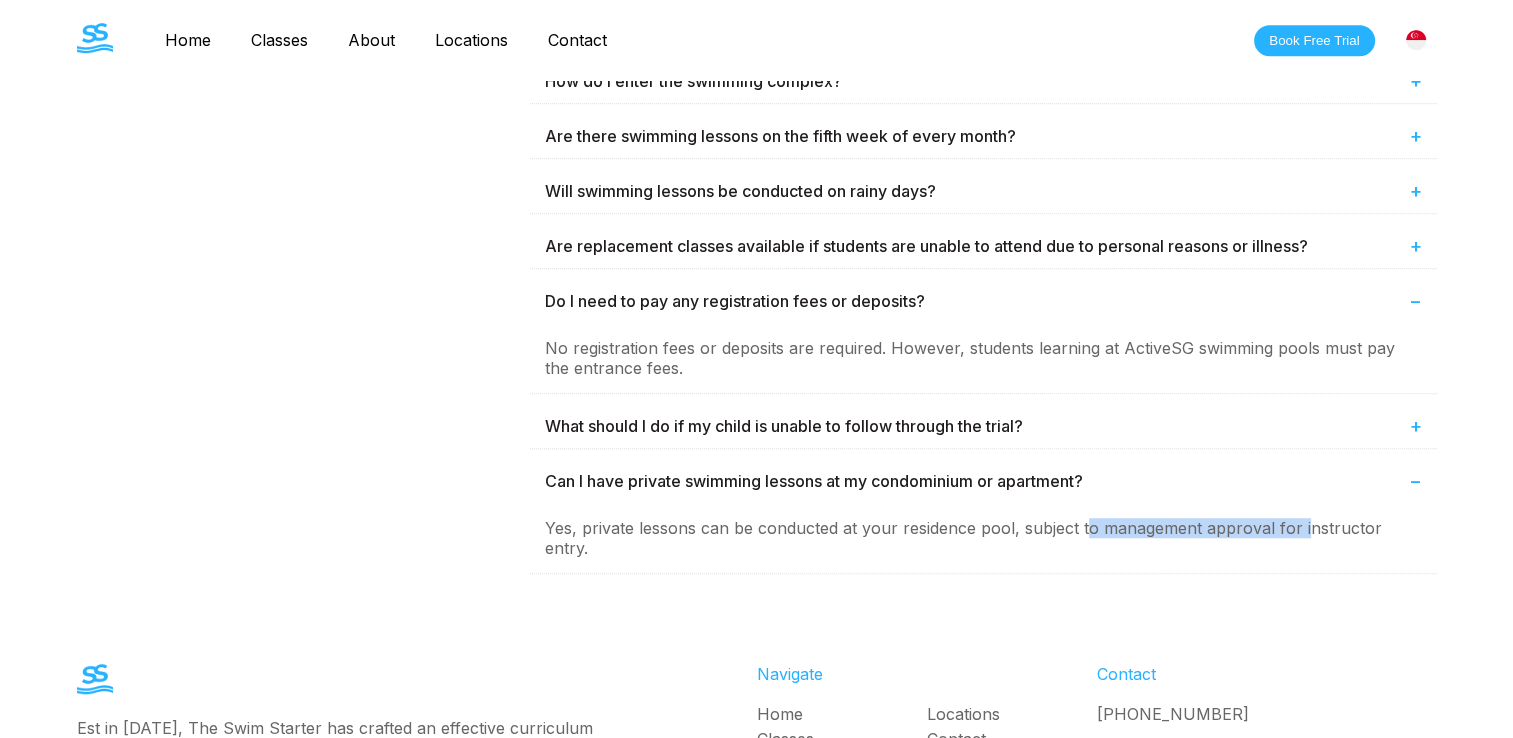 drag, startPoint x: 1105, startPoint y: 513, endPoint x: 1304, endPoint y: 514, distance: 199.00252 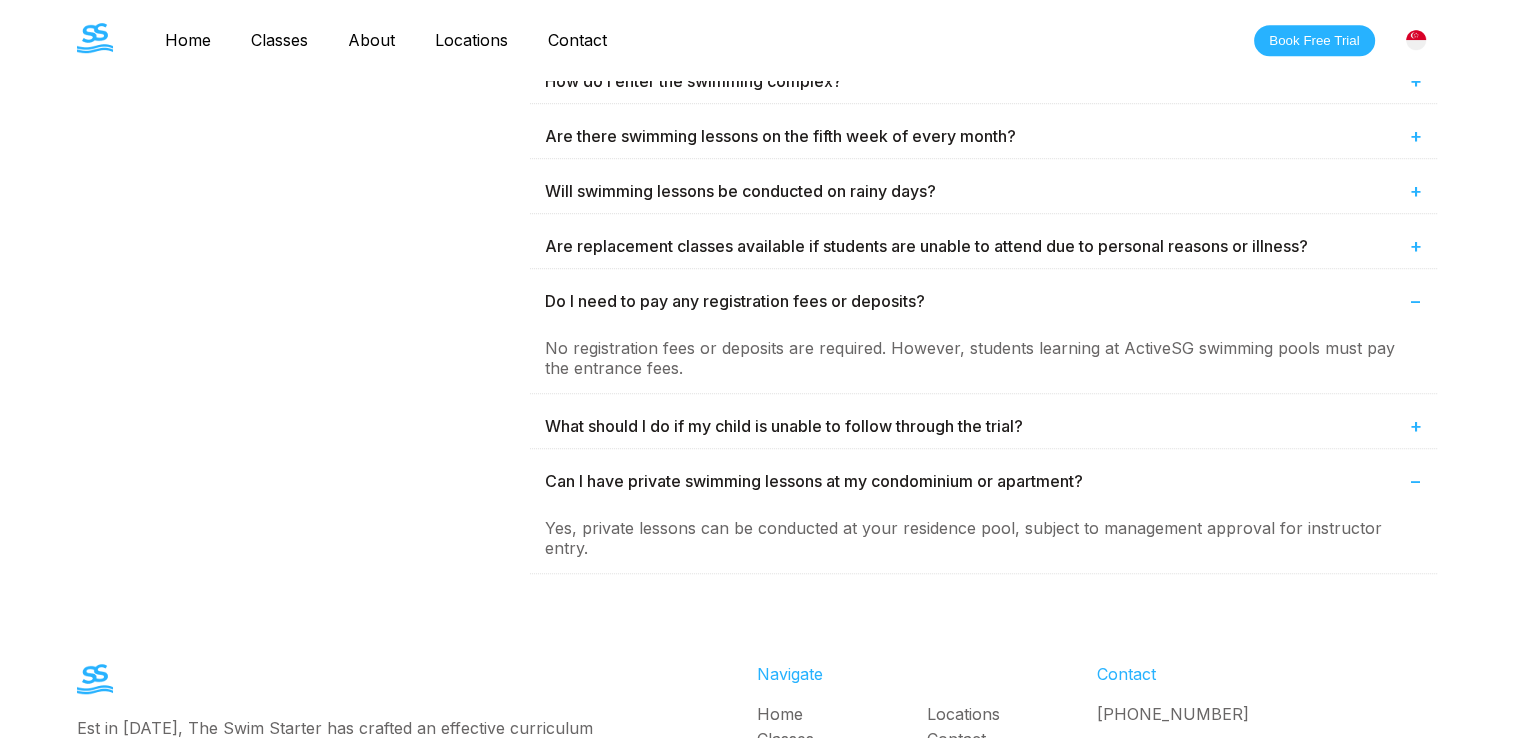 scroll, scrollTop: 1100, scrollLeft: 0, axis: vertical 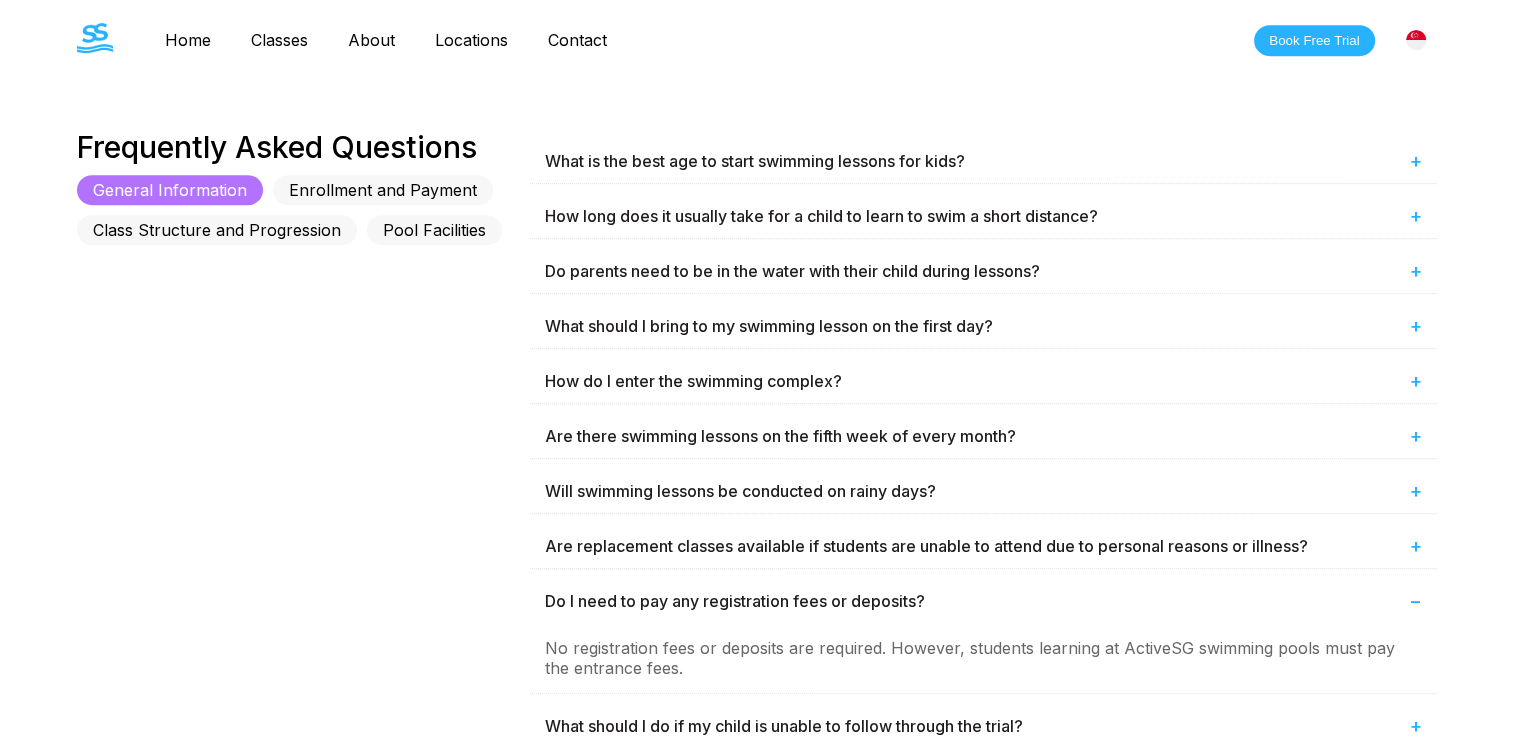 click on "Class Structure and Progression" at bounding box center [217, 230] 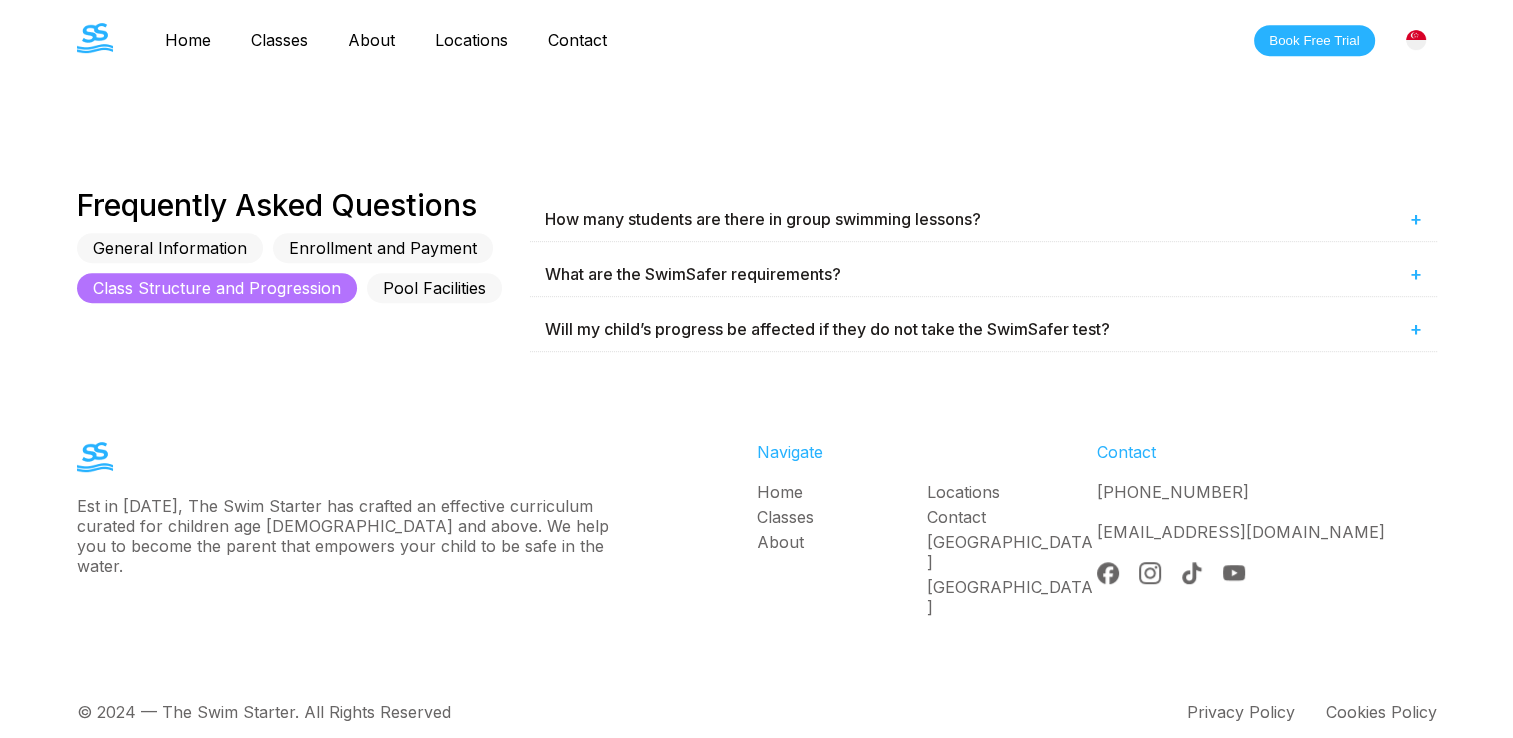 click on "General Information" at bounding box center (170, 248) 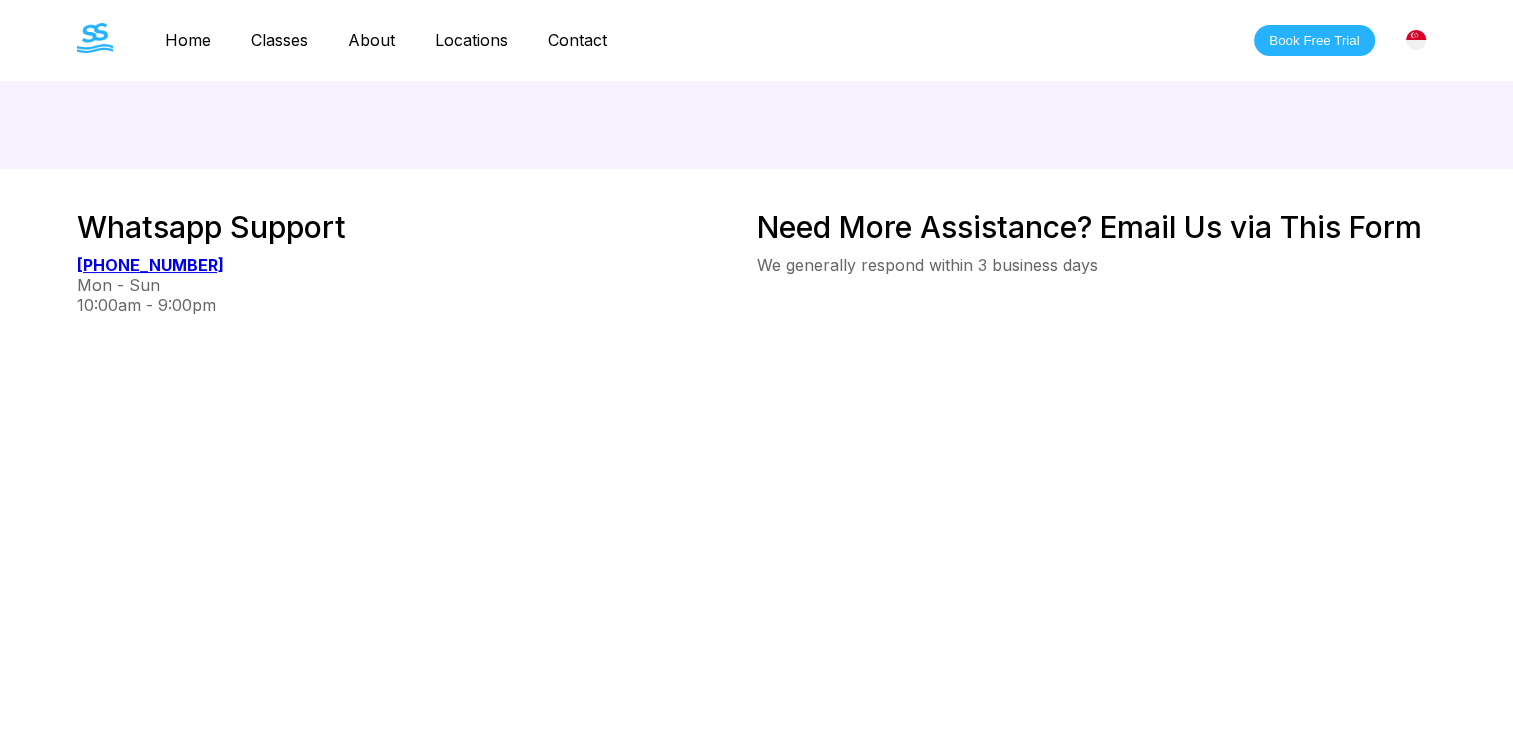 scroll, scrollTop: 0, scrollLeft: 0, axis: both 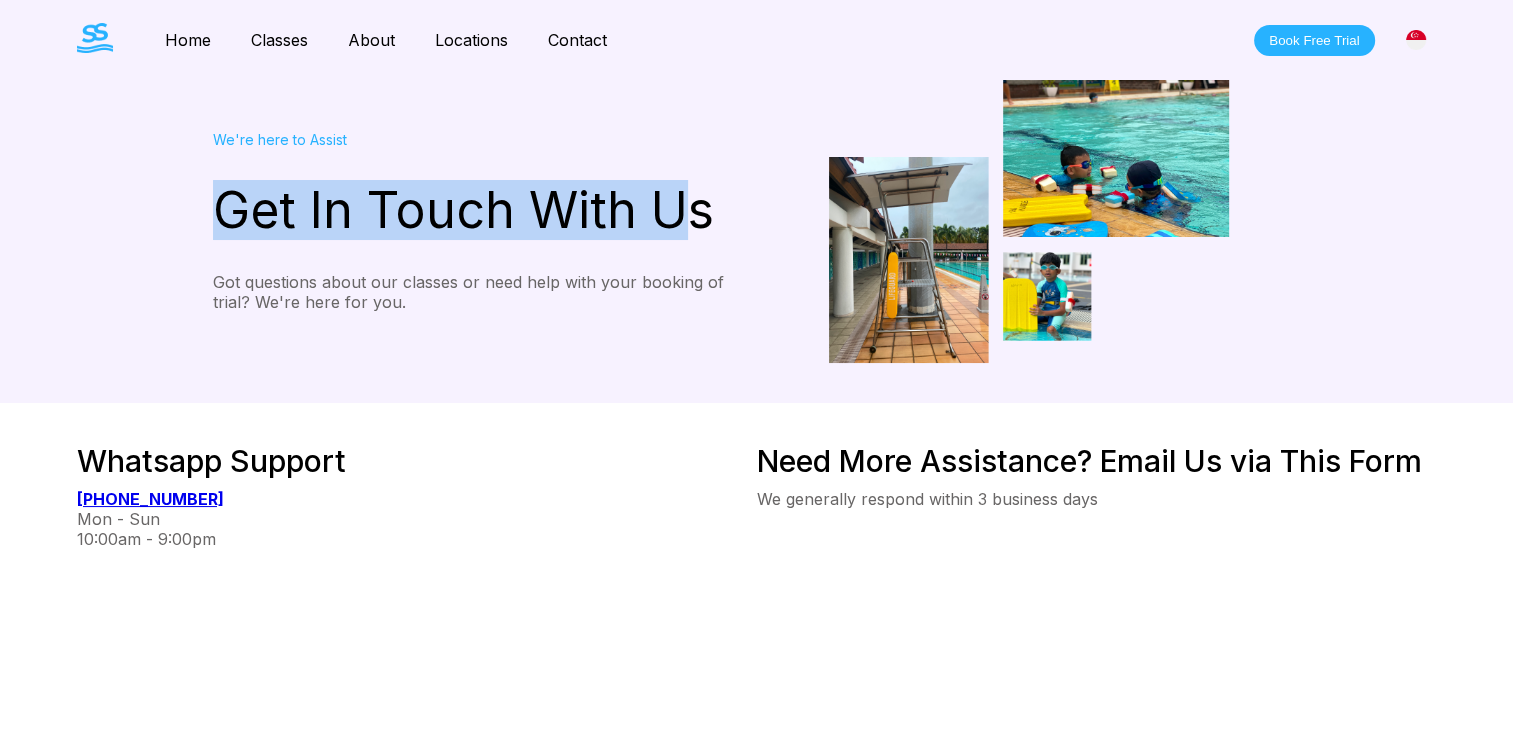 drag, startPoint x: 217, startPoint y: 214, endPoint x: 688, endPoint y: 227, distance: 471.17938 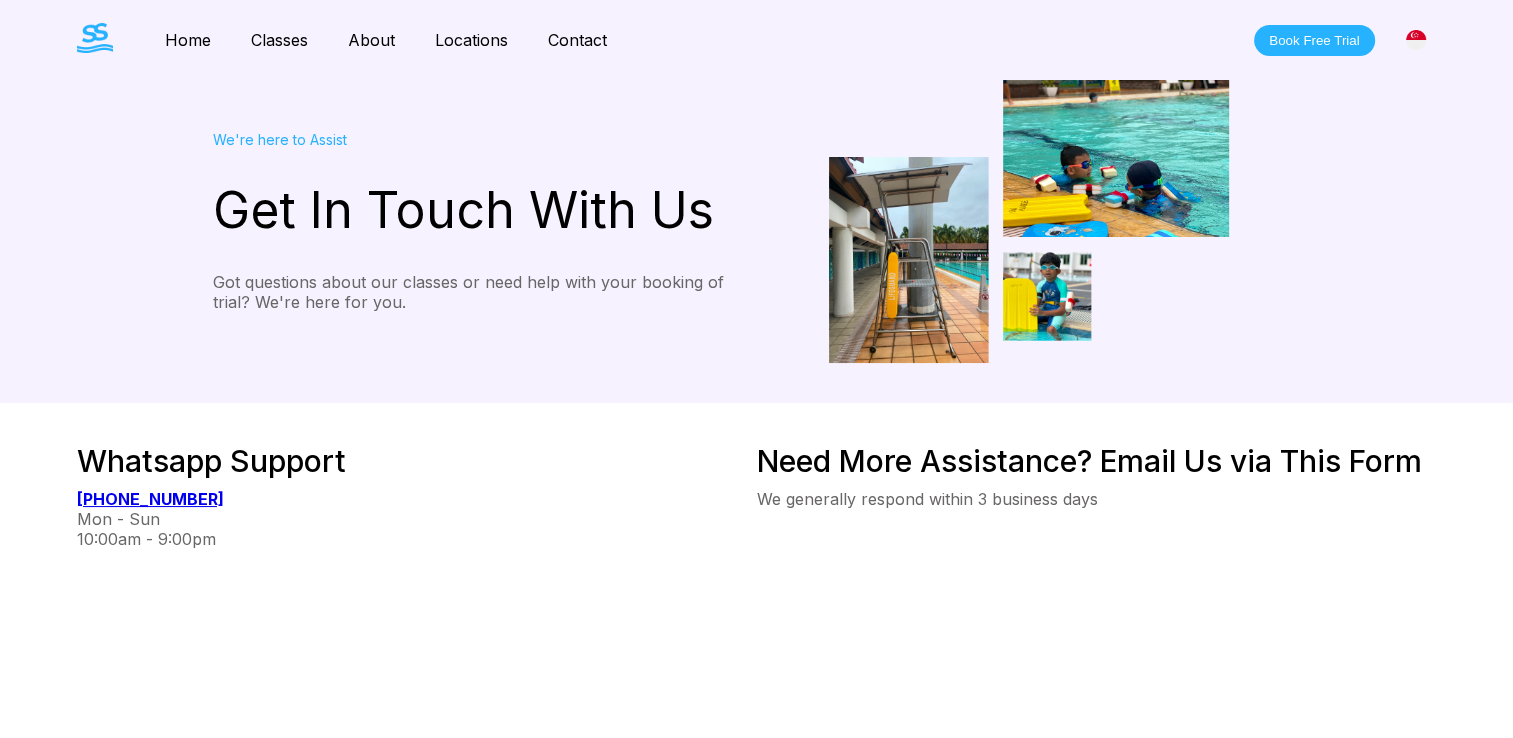 click on "Whatsapp Support +65 8222 1357 Mon - Sun 10:00am - 9:00pm Need More Assistance? Email Us via This Form We generally respond within 3 business days Frequently Asked Questions General Information Enrollment and Payment Class Structure and Progression Pool Facilities What is the best age to start swimming lessons for kids? + The best age to start swimming lessons with us is 4 years old. At this age, children are more receptive to taking in instruction, which helps enhance their physical, cognitive, and emotional development through swimming. How long does it usually take for a child to learn to swim a short distance? + On average, it takes about 40 lessons to swim a short distance. Progress varies based on individual learning pace and lesson consistency.  Do parents need to be in the water with their child during lessons? + What should I bring to my swimming lesson on the first day? + How do I enter the swimming complex? + Are there swimming lessons on the fifth week of every month? + + + + + +" at bounding box center (756, 1143) 